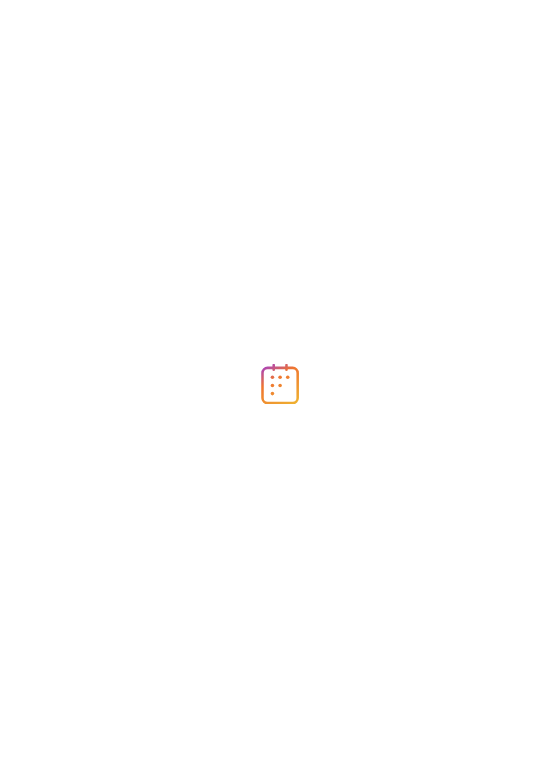 scroll, scrollTop: 0, scrollLeft: 0, axis: both 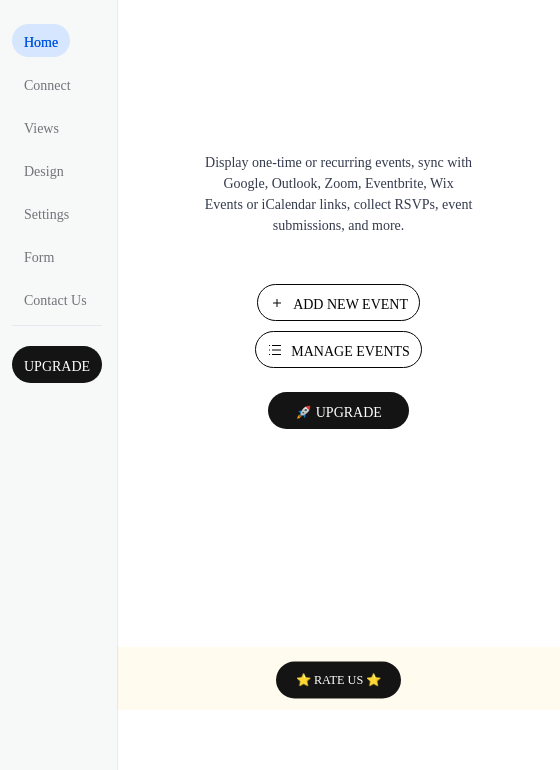 click on "Manage Events" at bounding box center [350, 351] 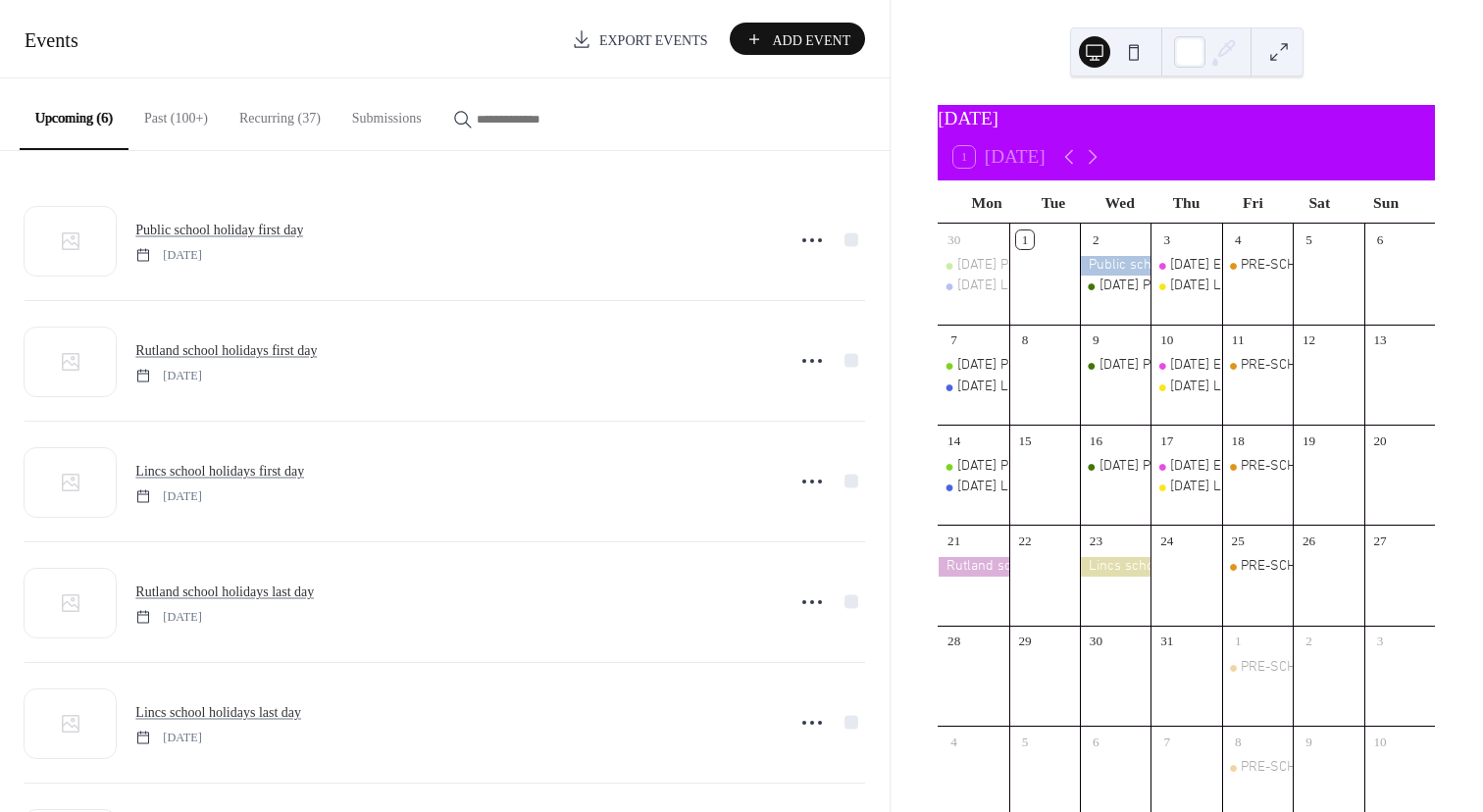scroll, scrollTop: 0, scrollLeft: 0, axis: both 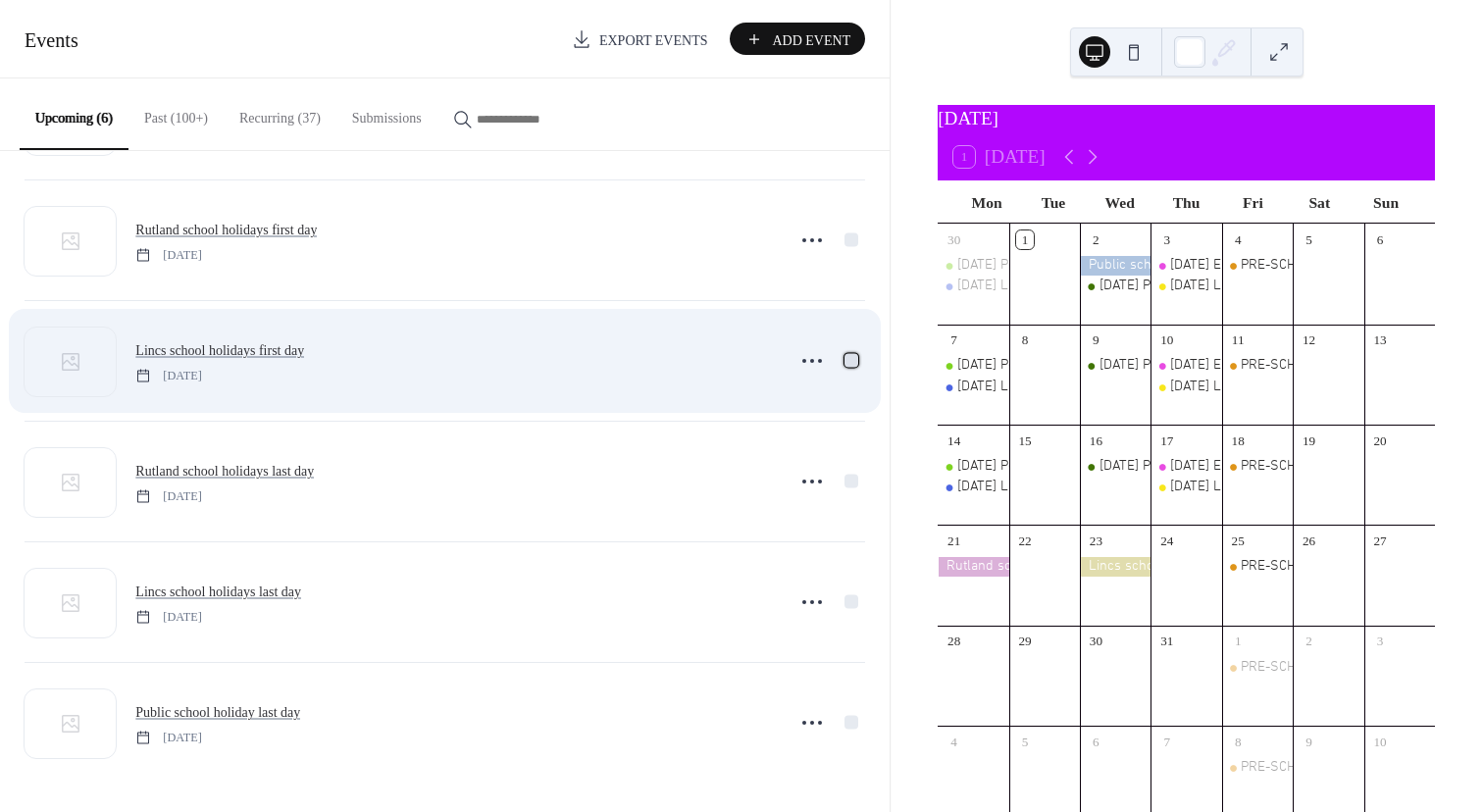 click at bounding box center [851, 360] 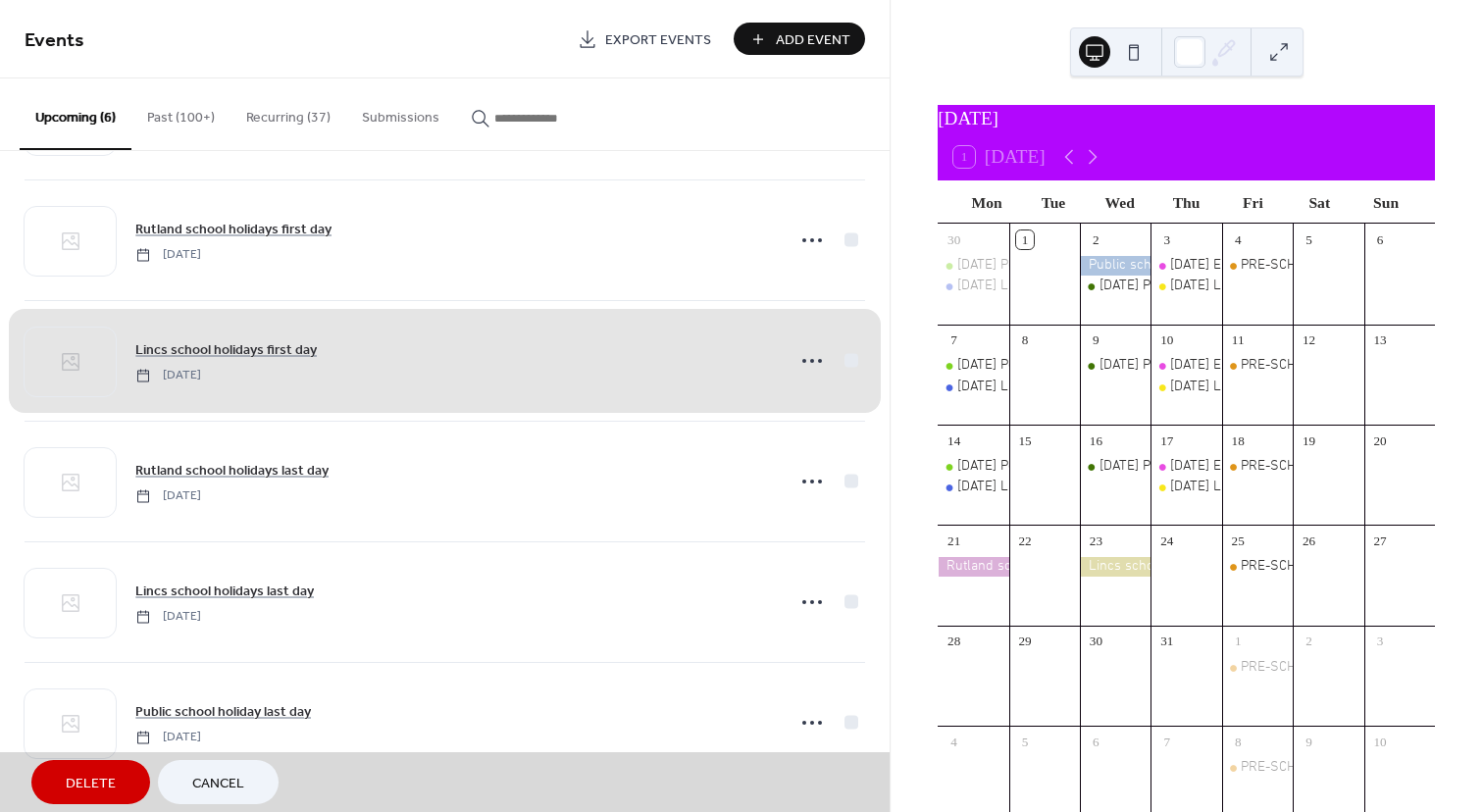 click on "Lincs school holidays first day [DATE]" at bounding box center [444, 360] 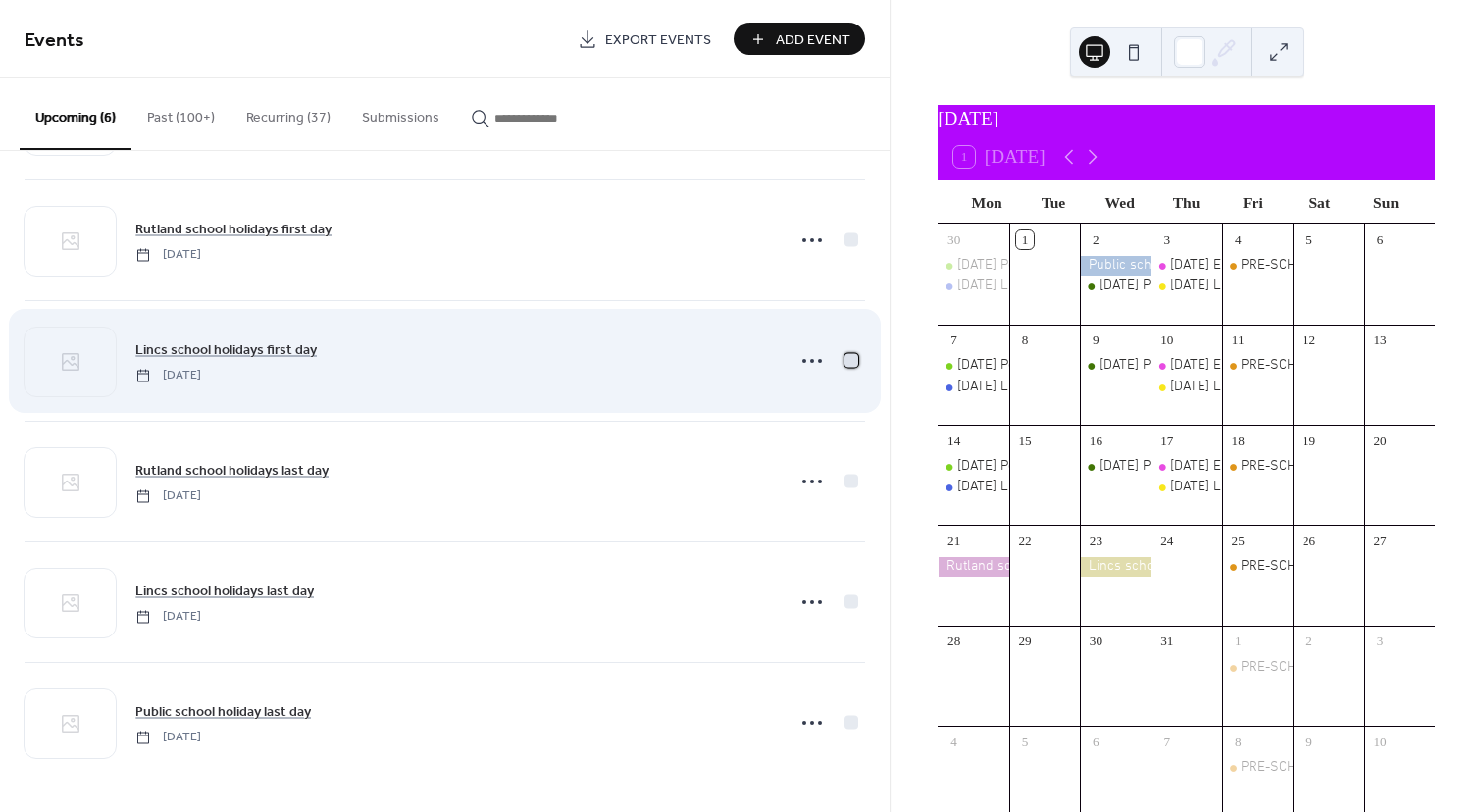 click at bounding box center (851, 360) 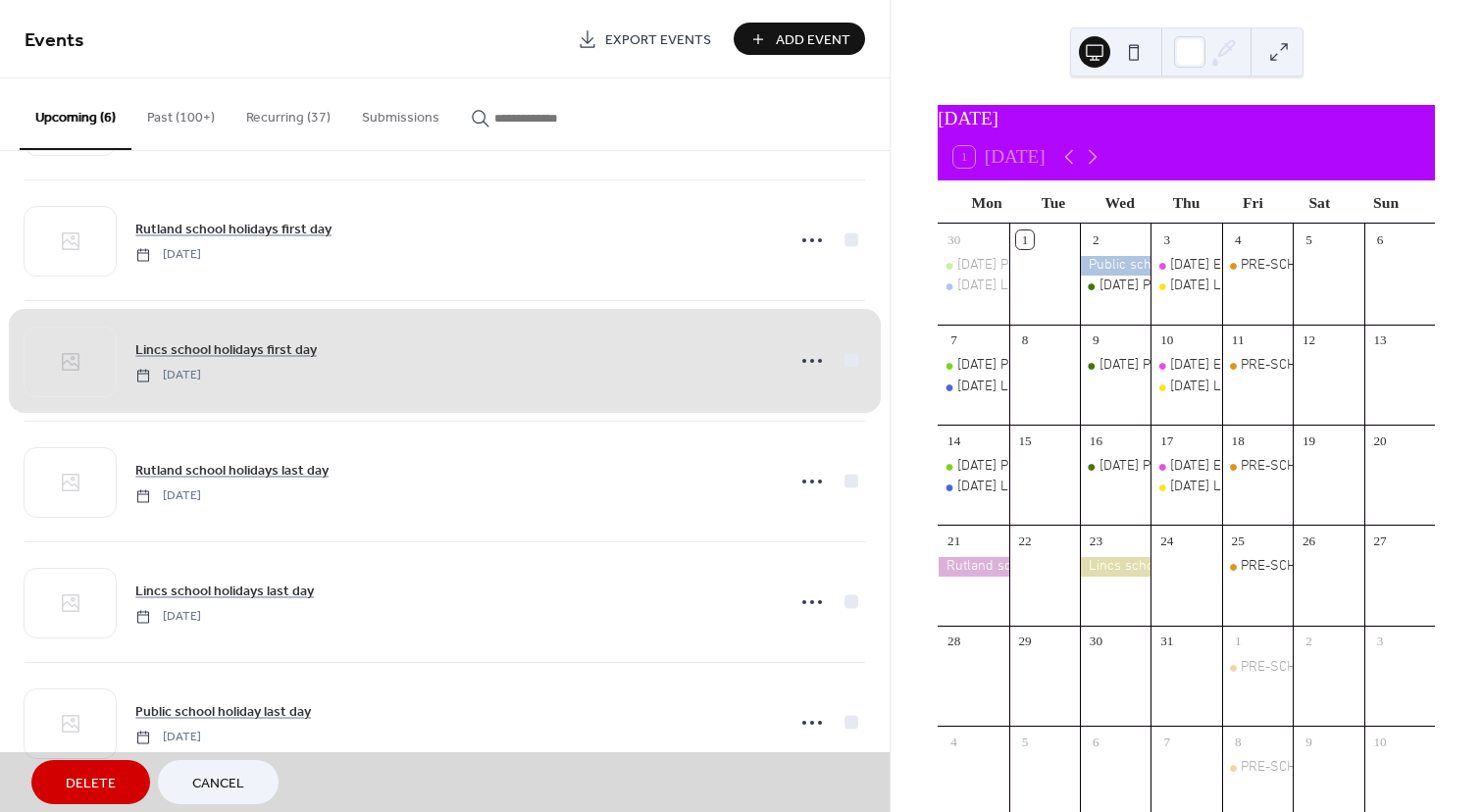 click on "Lincs school holidays first day [DATE]" at bounding box center (444, 360) 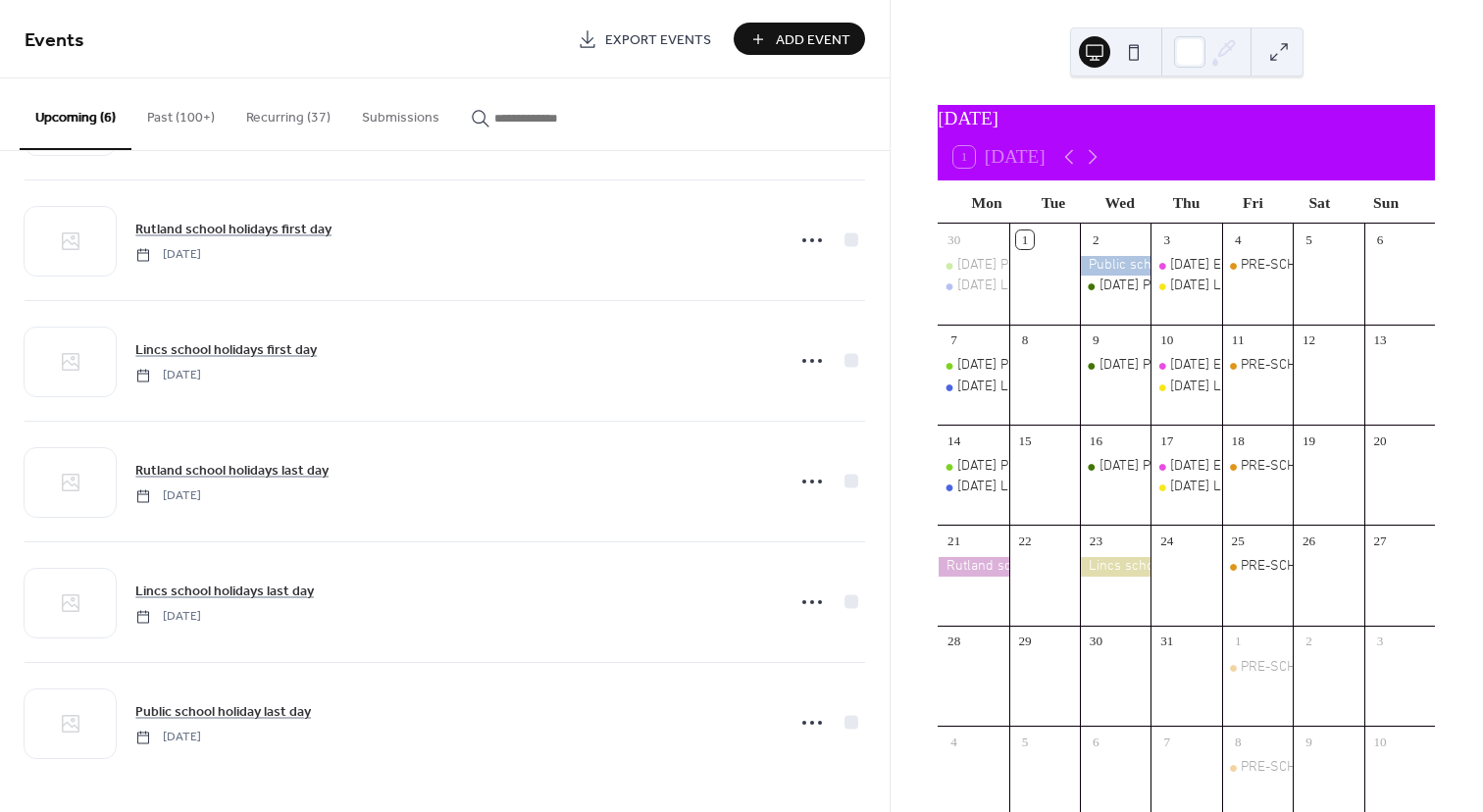 click 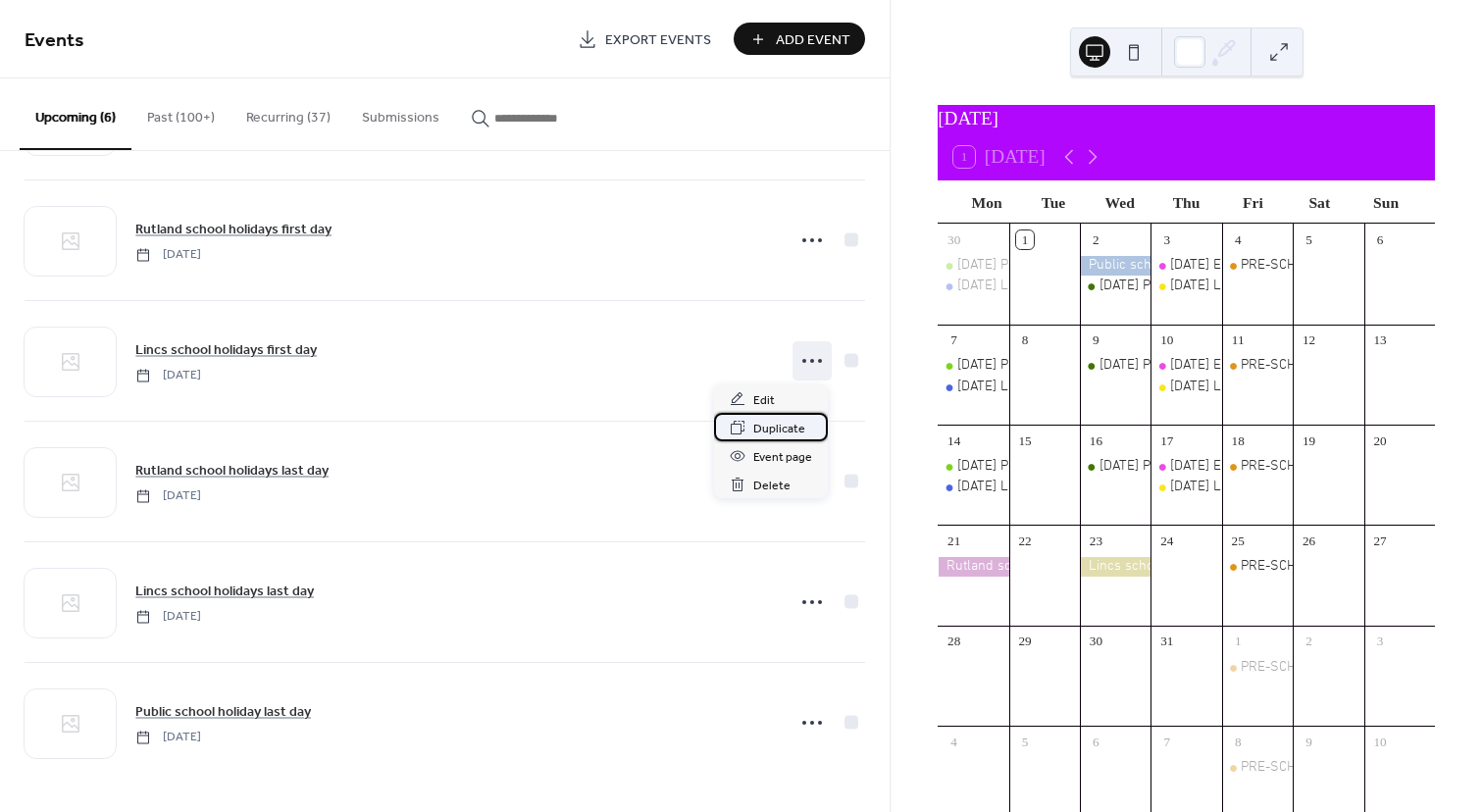 click on "Duplicate" at bounding box center [779, 429] 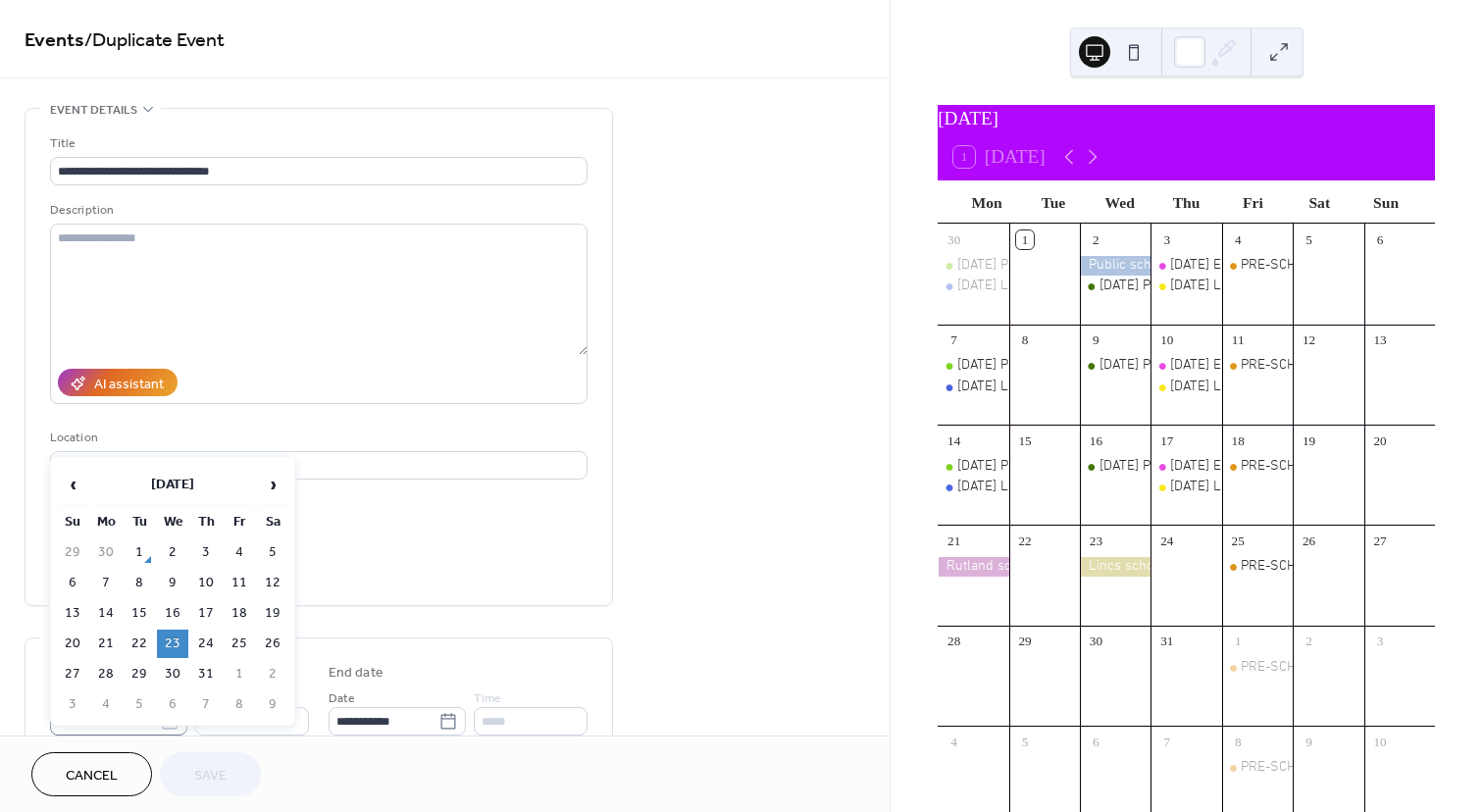 click 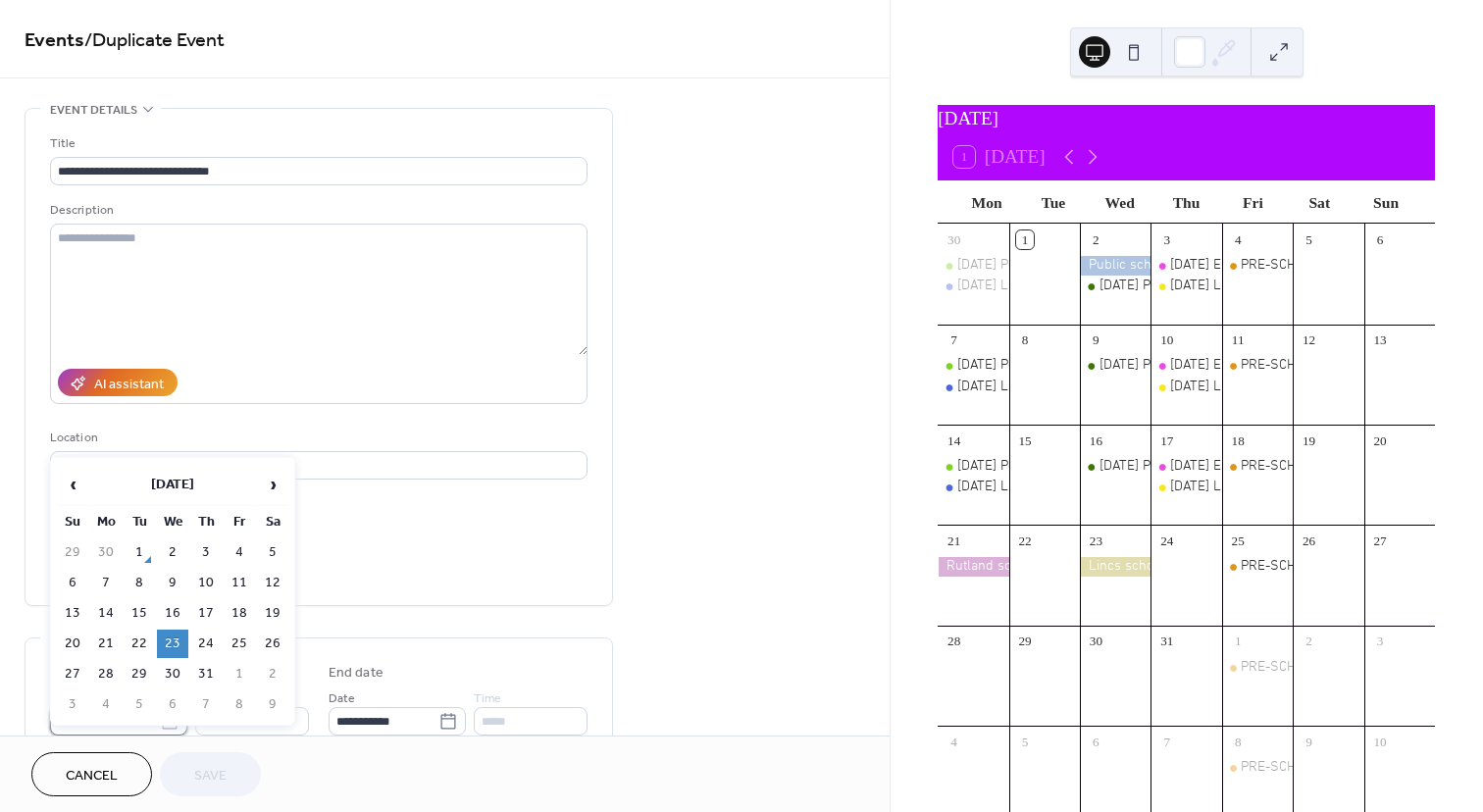 click on "**********" at bounding box center (105, 721) 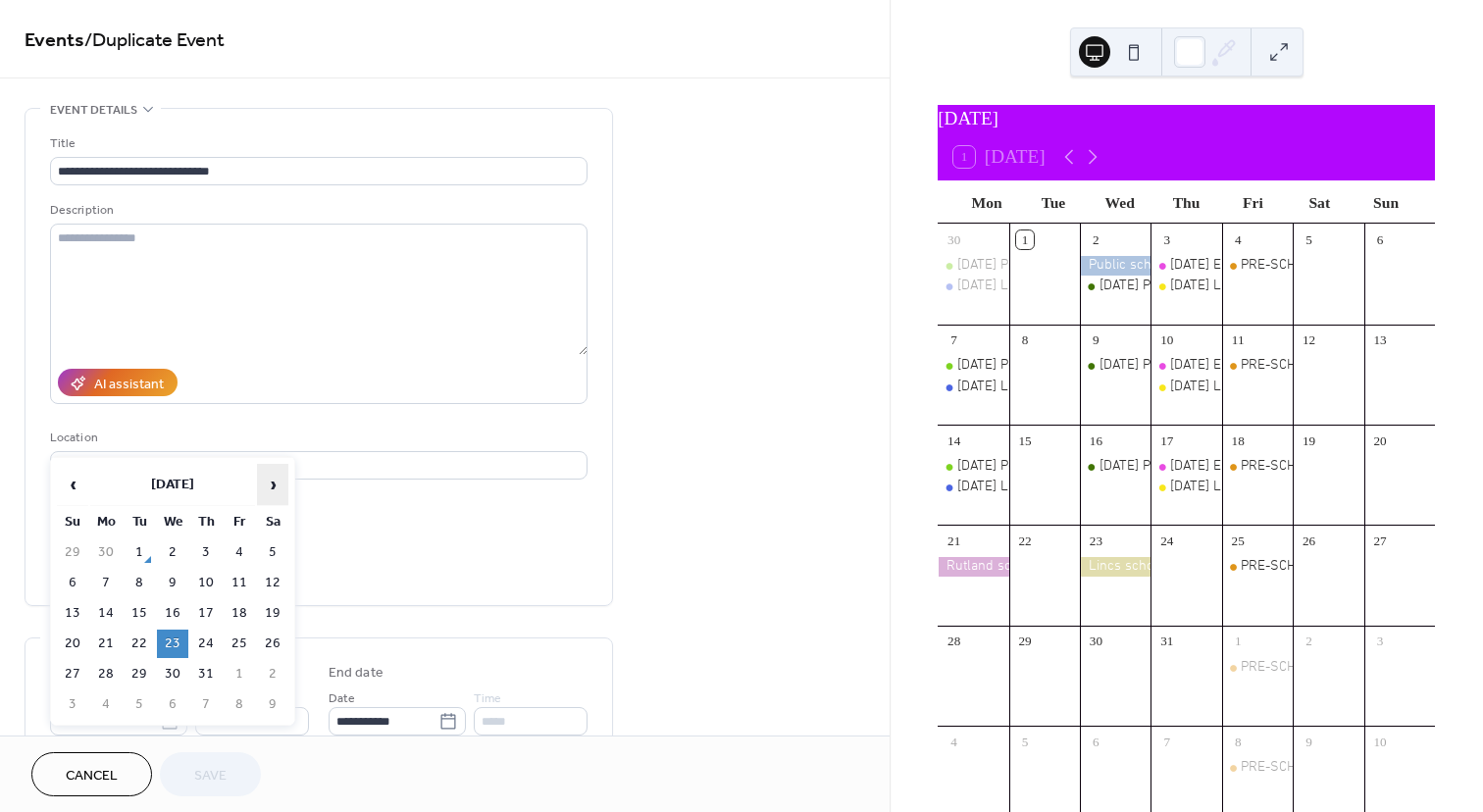 click on "›" at bounding box center (273, 484) 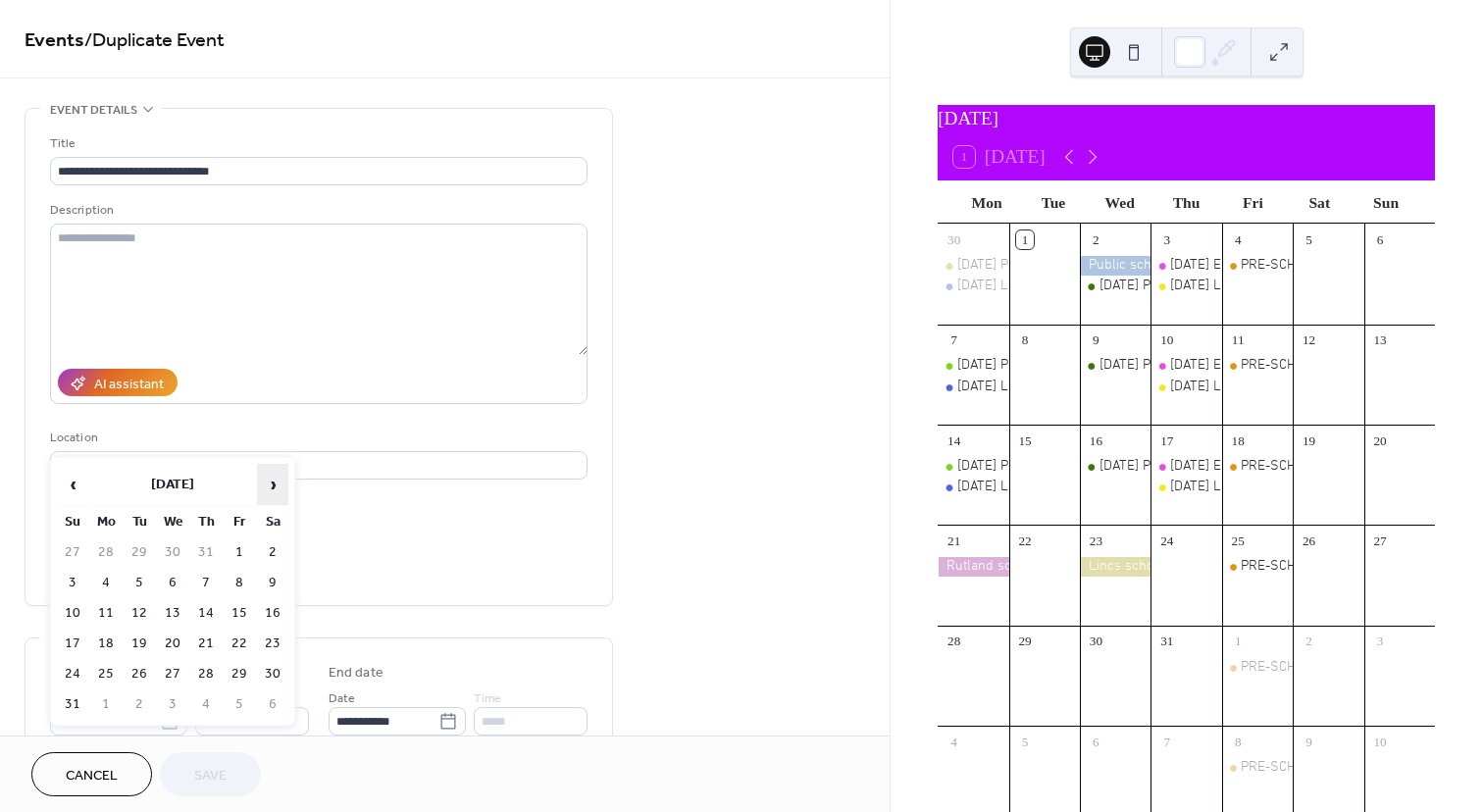 click on "›" at bounding box center [273, 484] 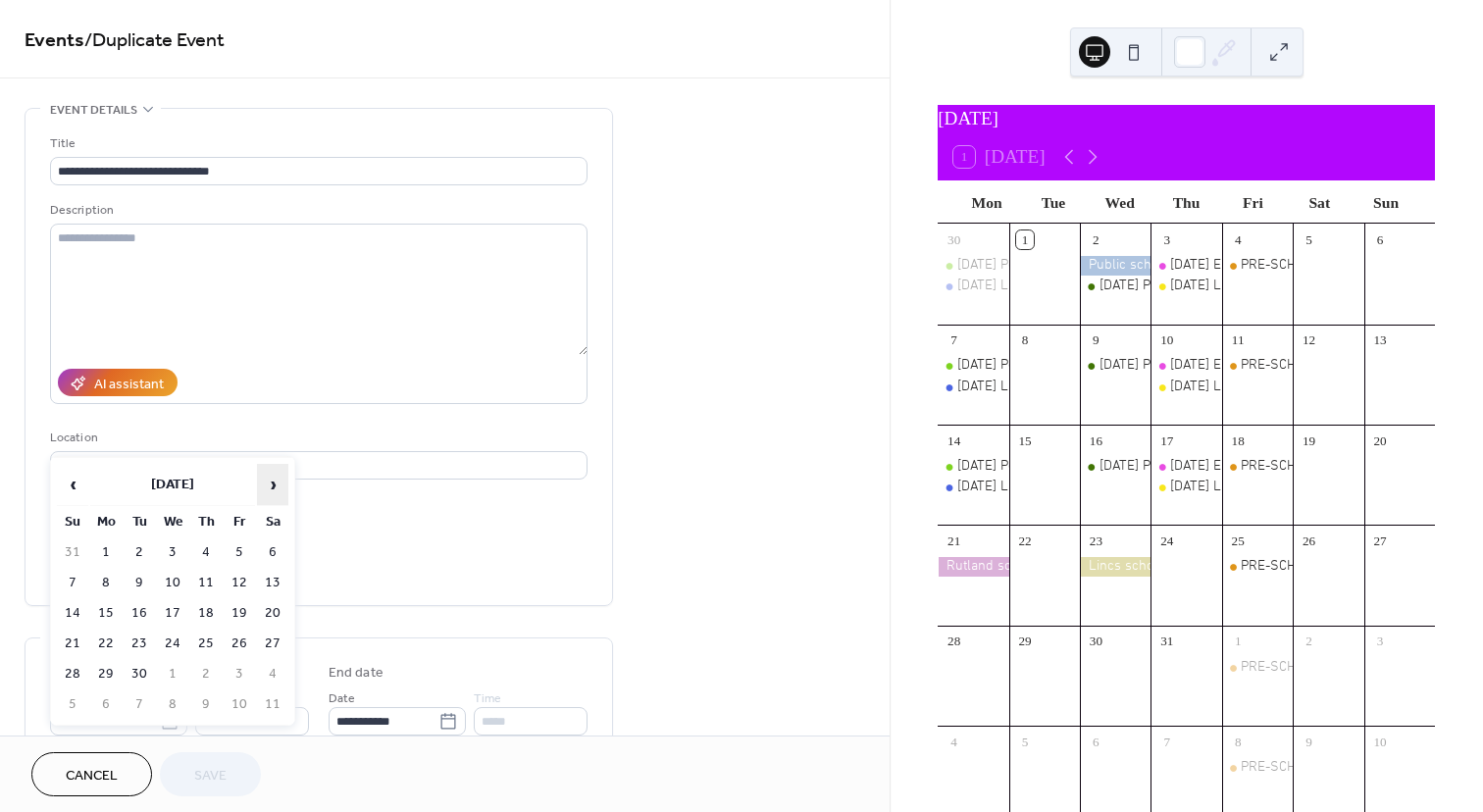 click on "›" at bounding box center [273, 484] 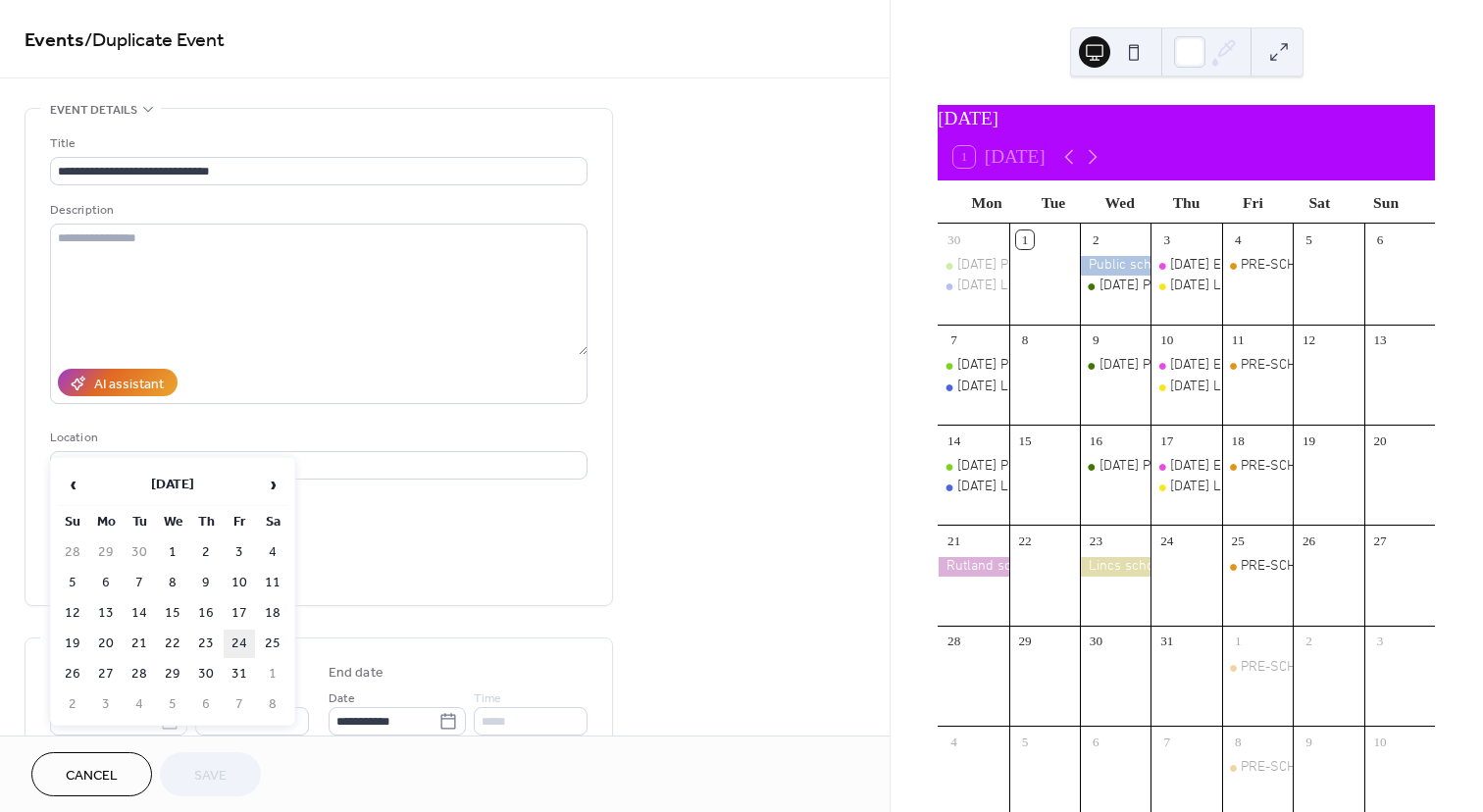 click on "24" at bounding box center (239, 643) 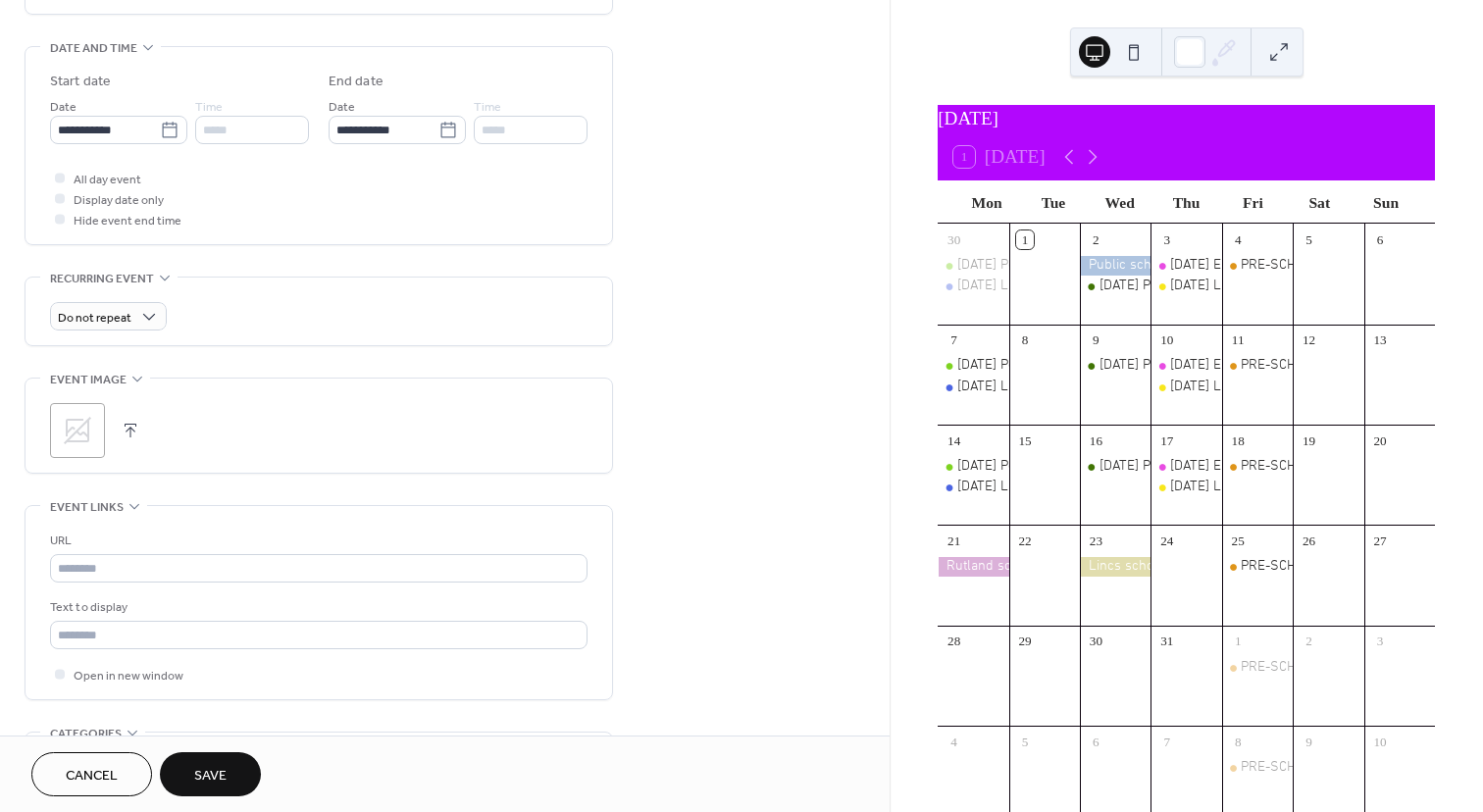 scroll, scrollTop: 599, scrollLeft: 0, axis: vertical 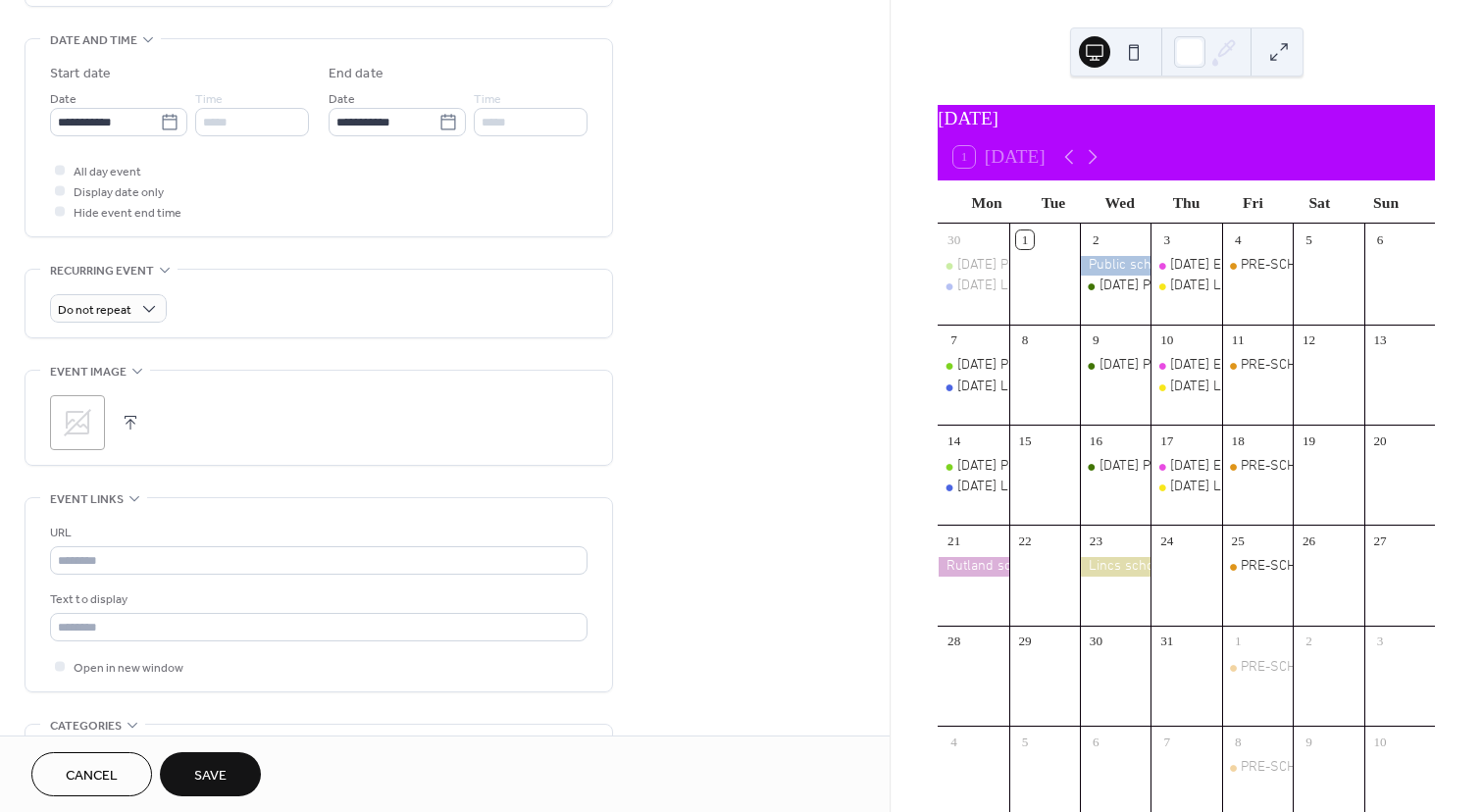 click on "Save" at bounding box center [210, 776] 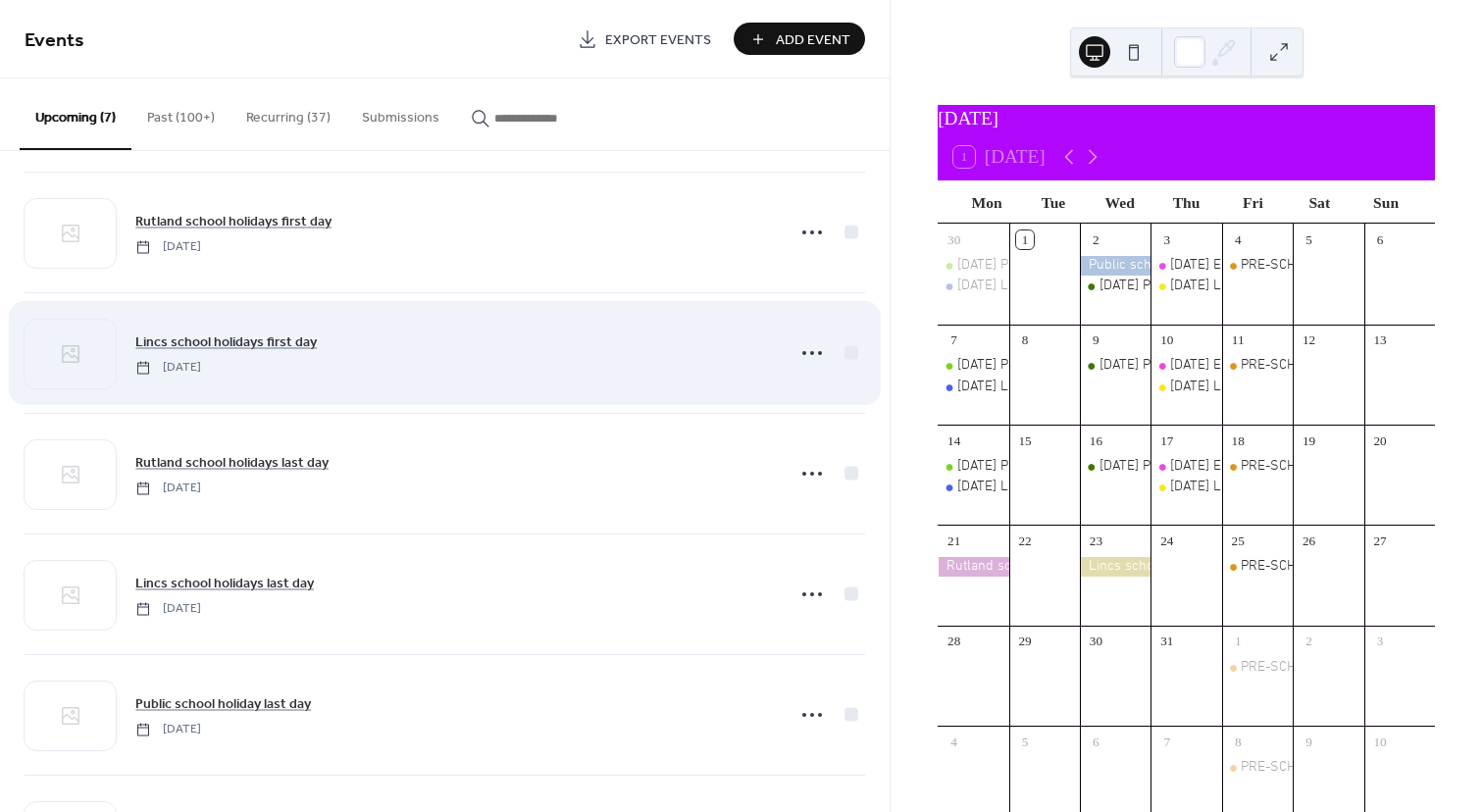 scroll, scrollTop: 139, scrollLeft: 0, axis: vertical 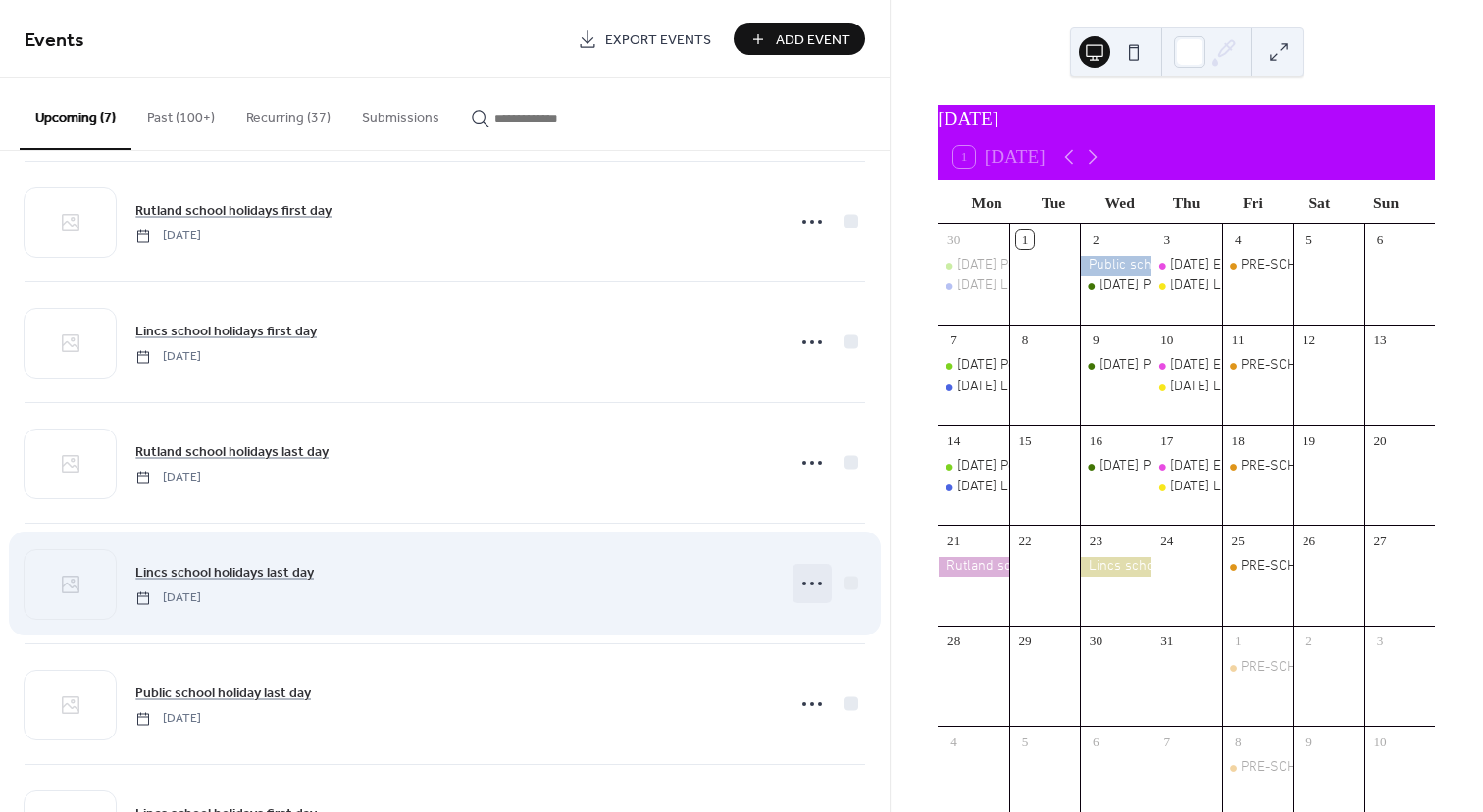 click 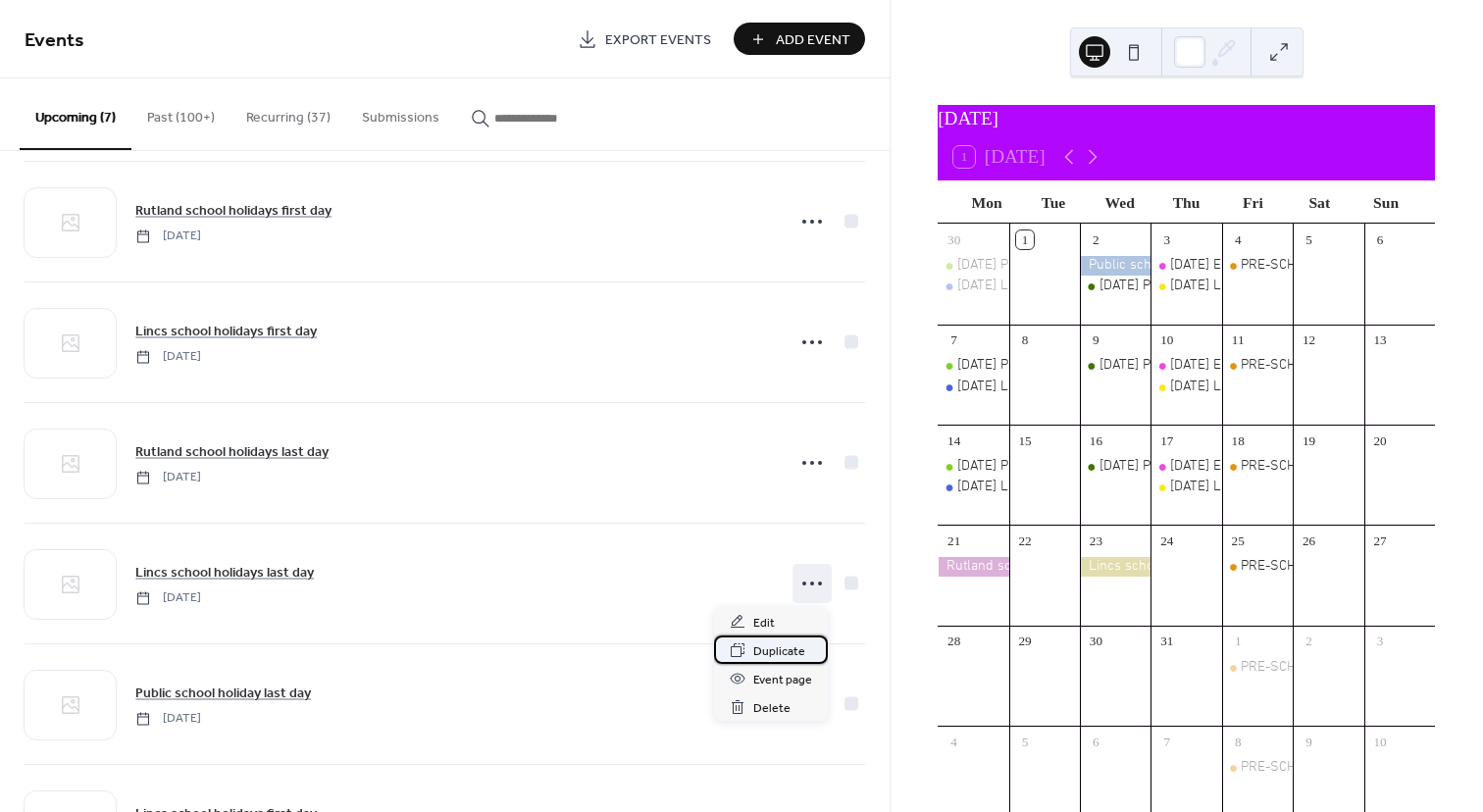 click on "Duplicate" at bounding box center (779, 651) 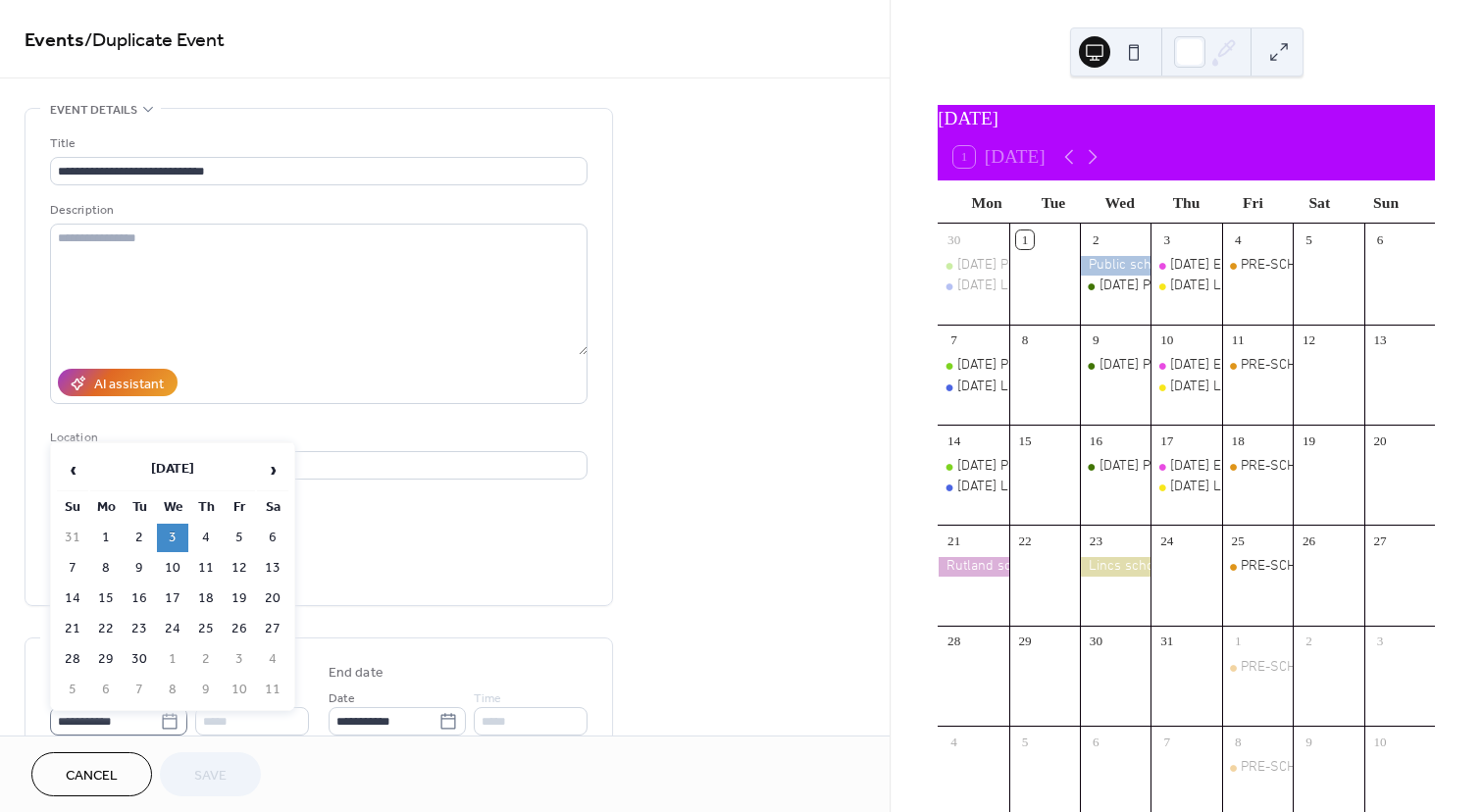 click 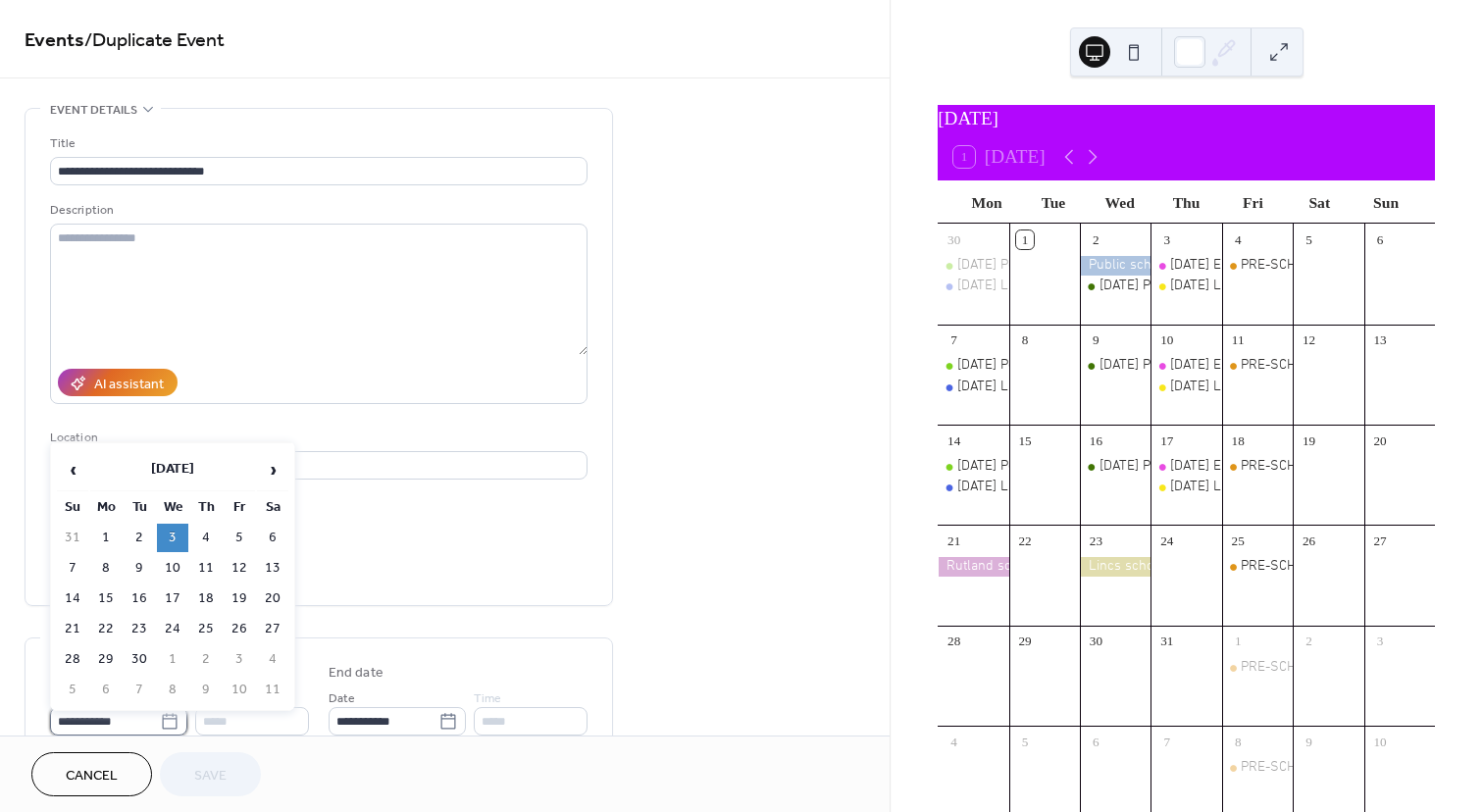 click on "**********" at bounding box center [105, 721] 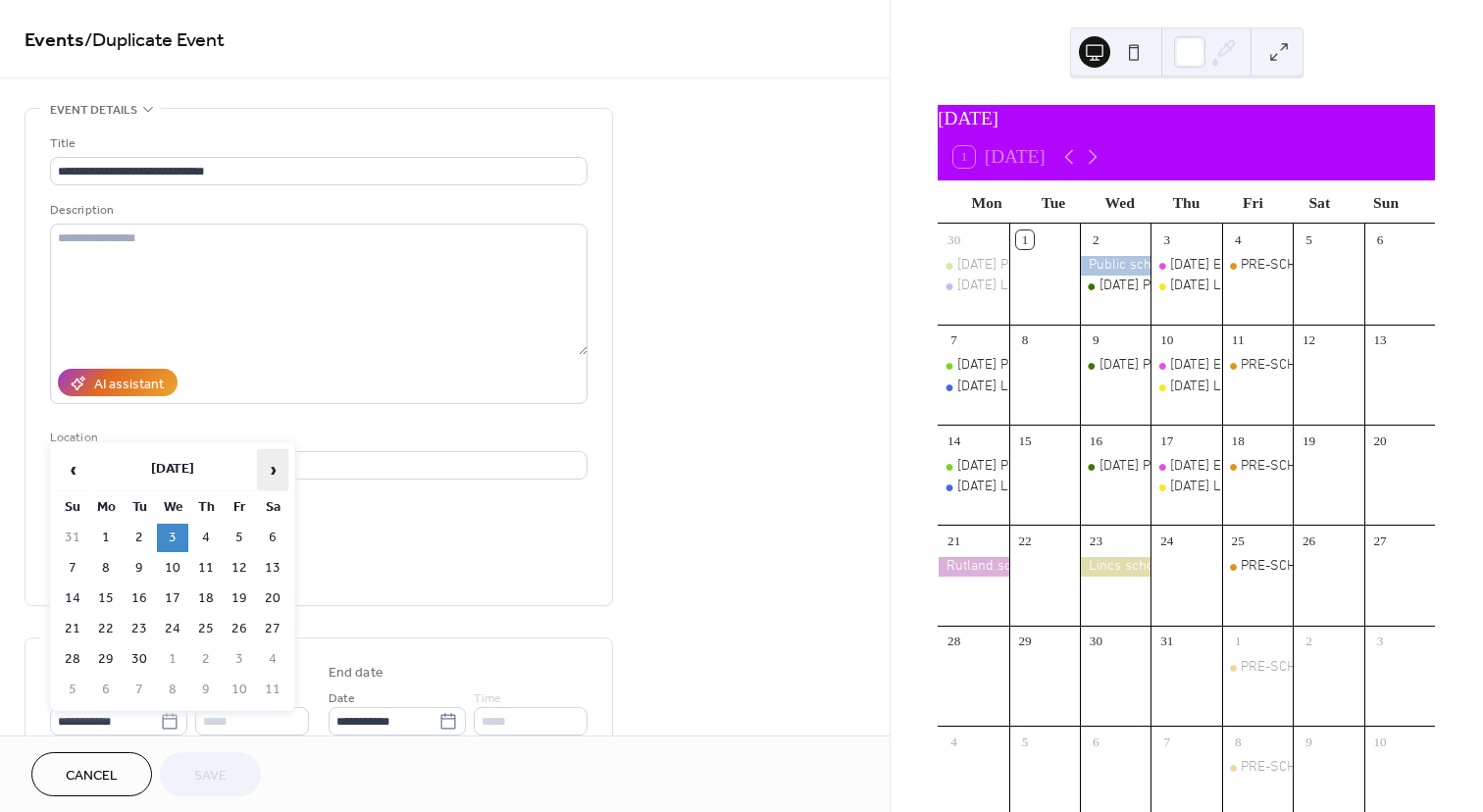 click on "›" at bounding box center [273, 470] 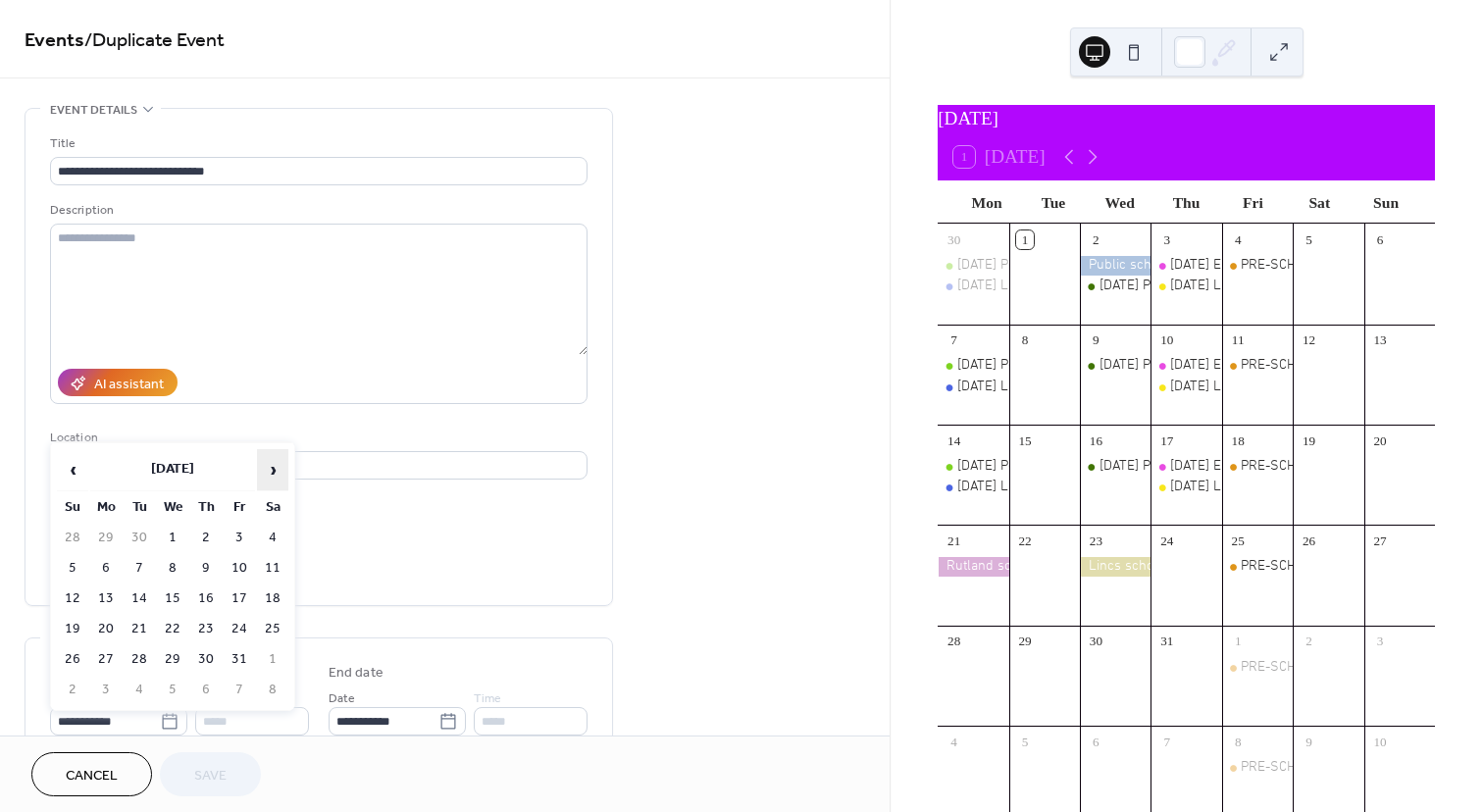 click on "›" at bounding box center (273, 470) 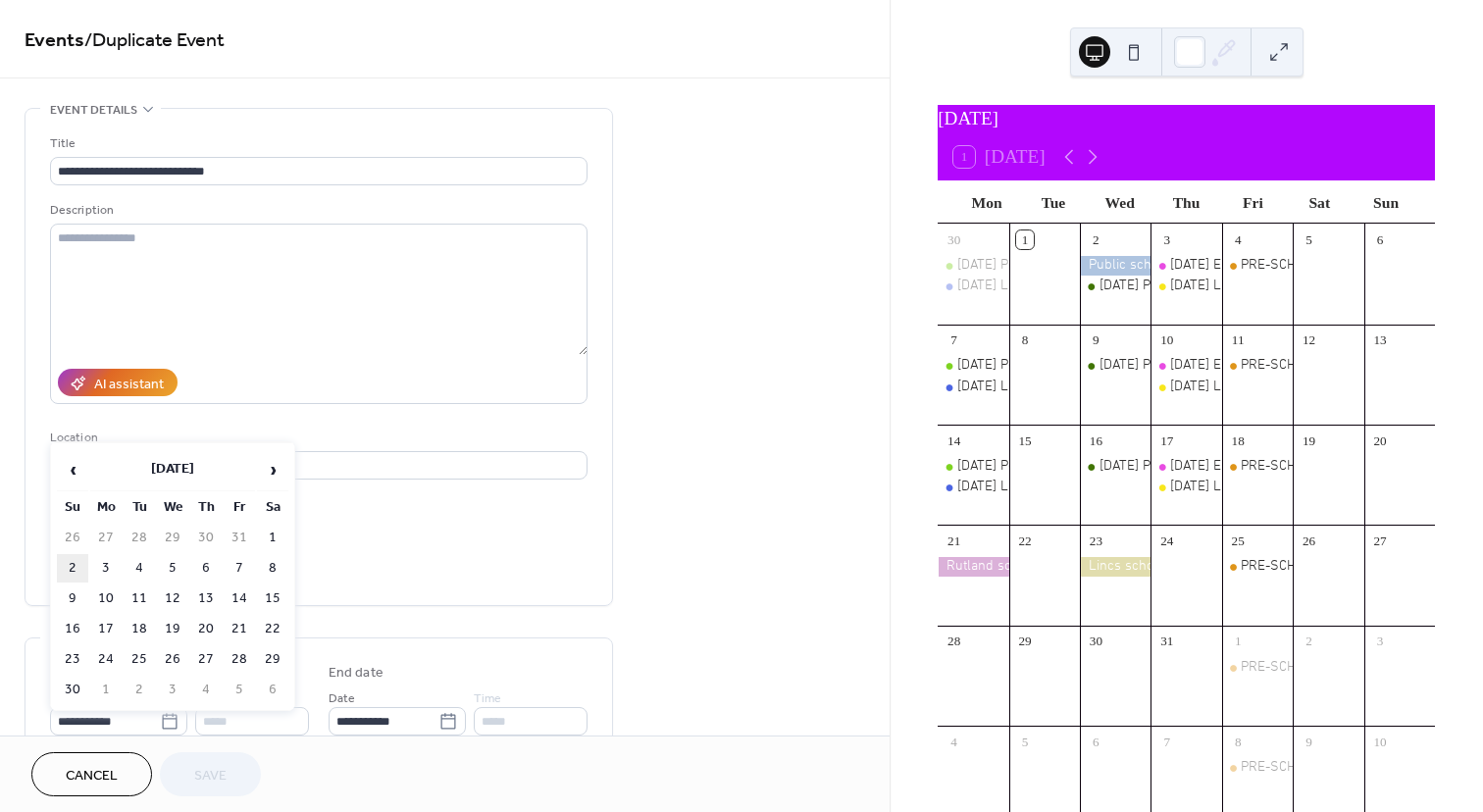 click on "2" at bounding box center (73, 568) 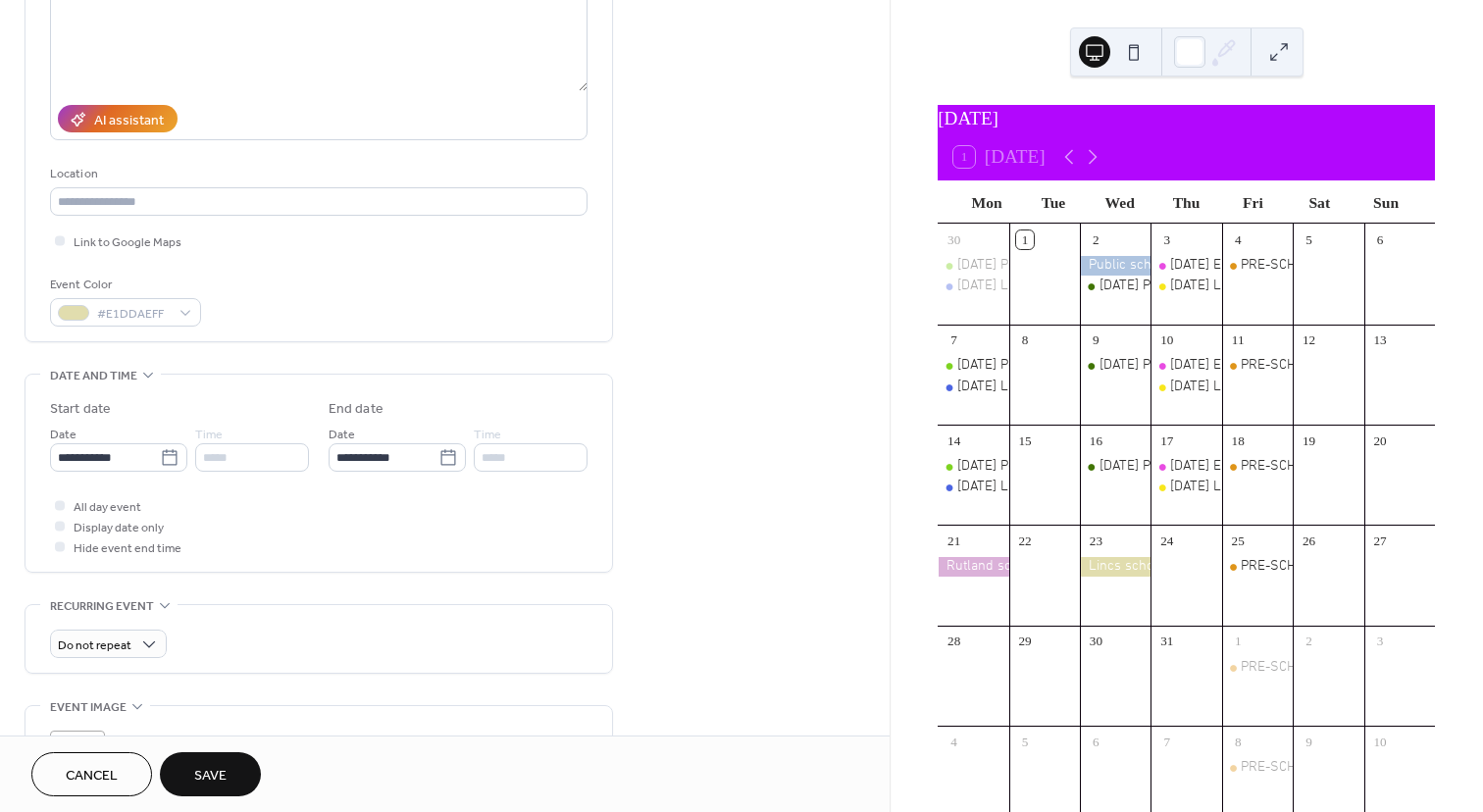 scroll, scrollTop: 266, scrollLeft: 0, axis: vertical 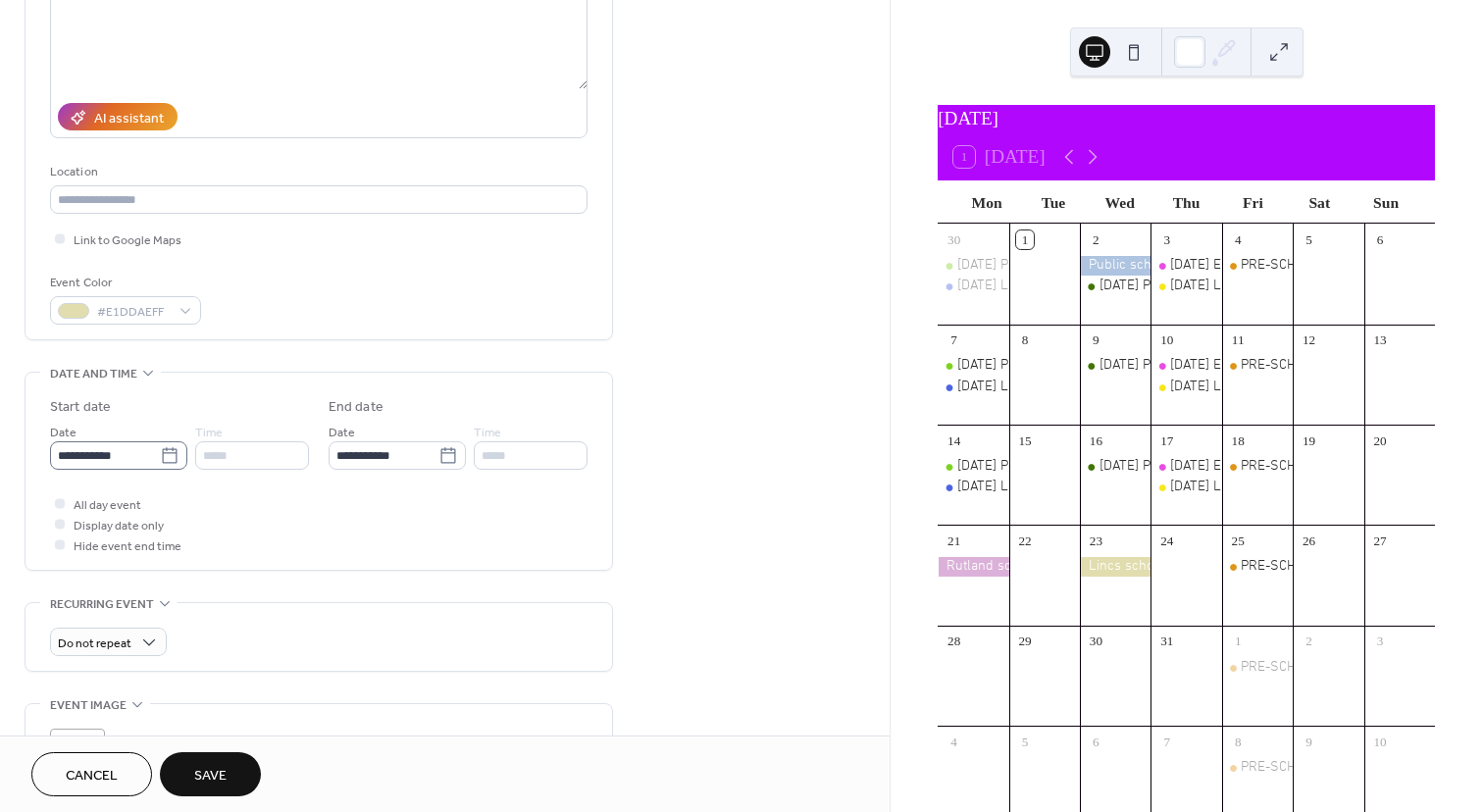 click 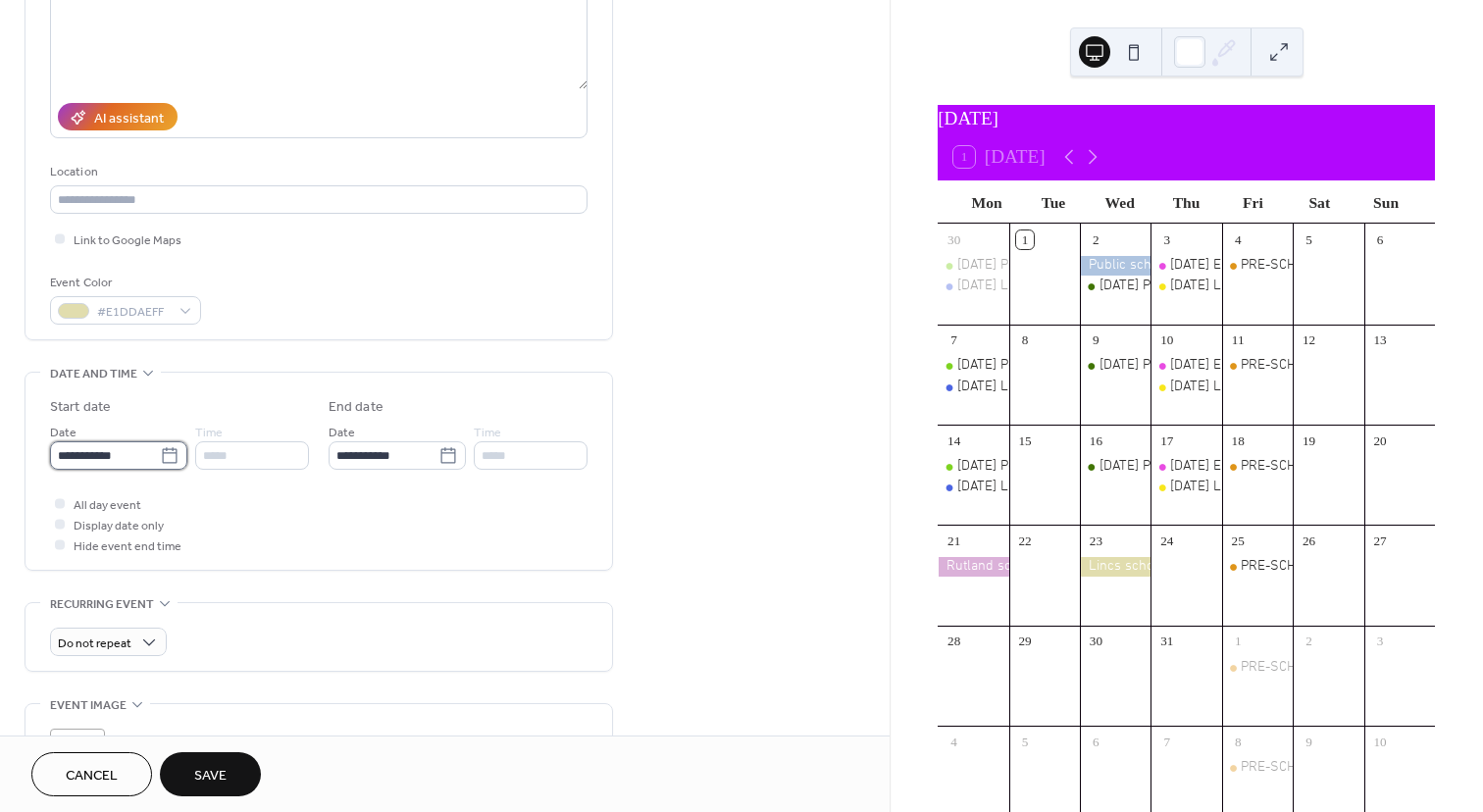 click on "**********" at bounding box center [105, 455] 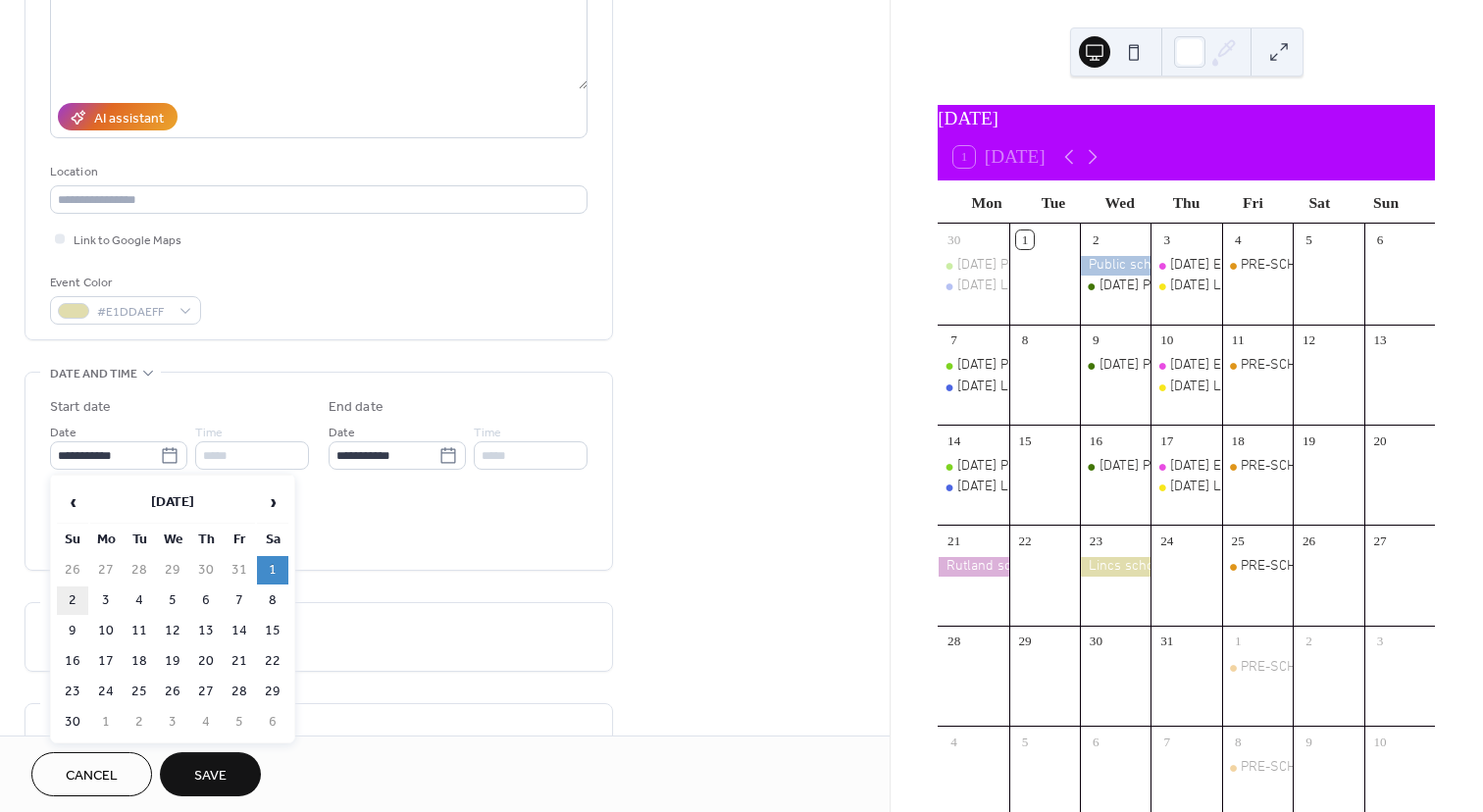 click on "2" at bounding box center [73, 600] 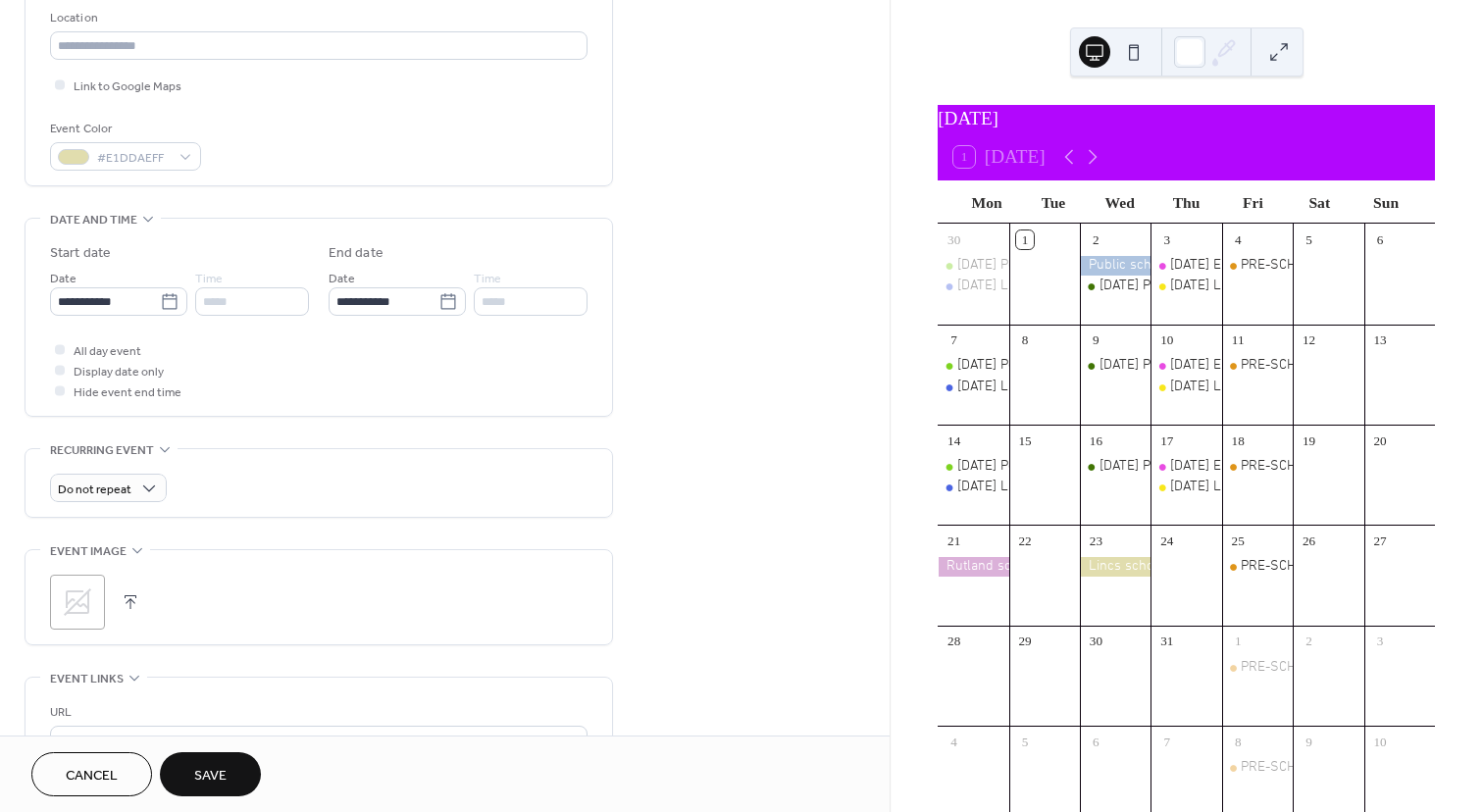scroll, scrollTop: 430, scrollLeft: 0, axis: vertical 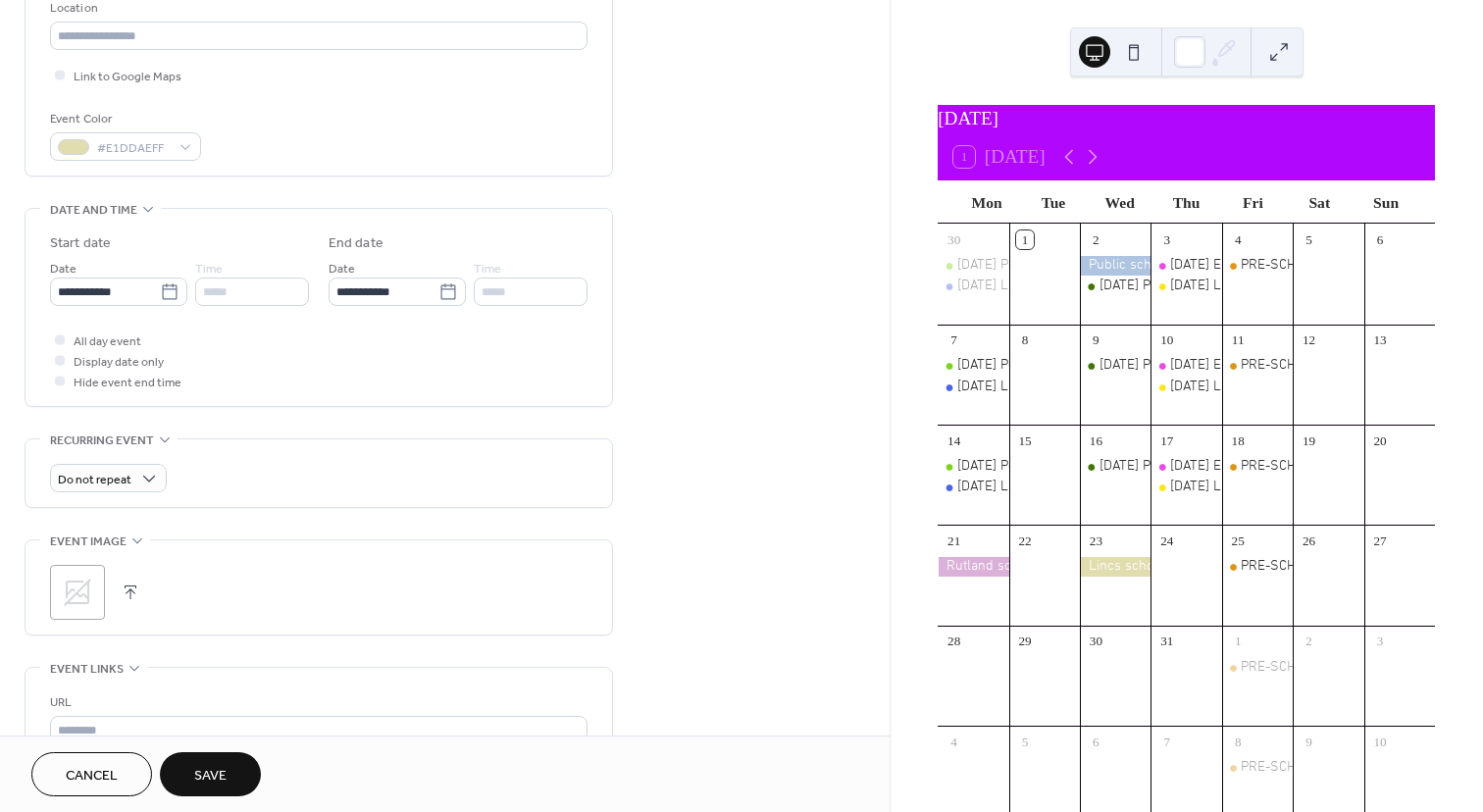 click on "Save" at bounding box center [210, 776] 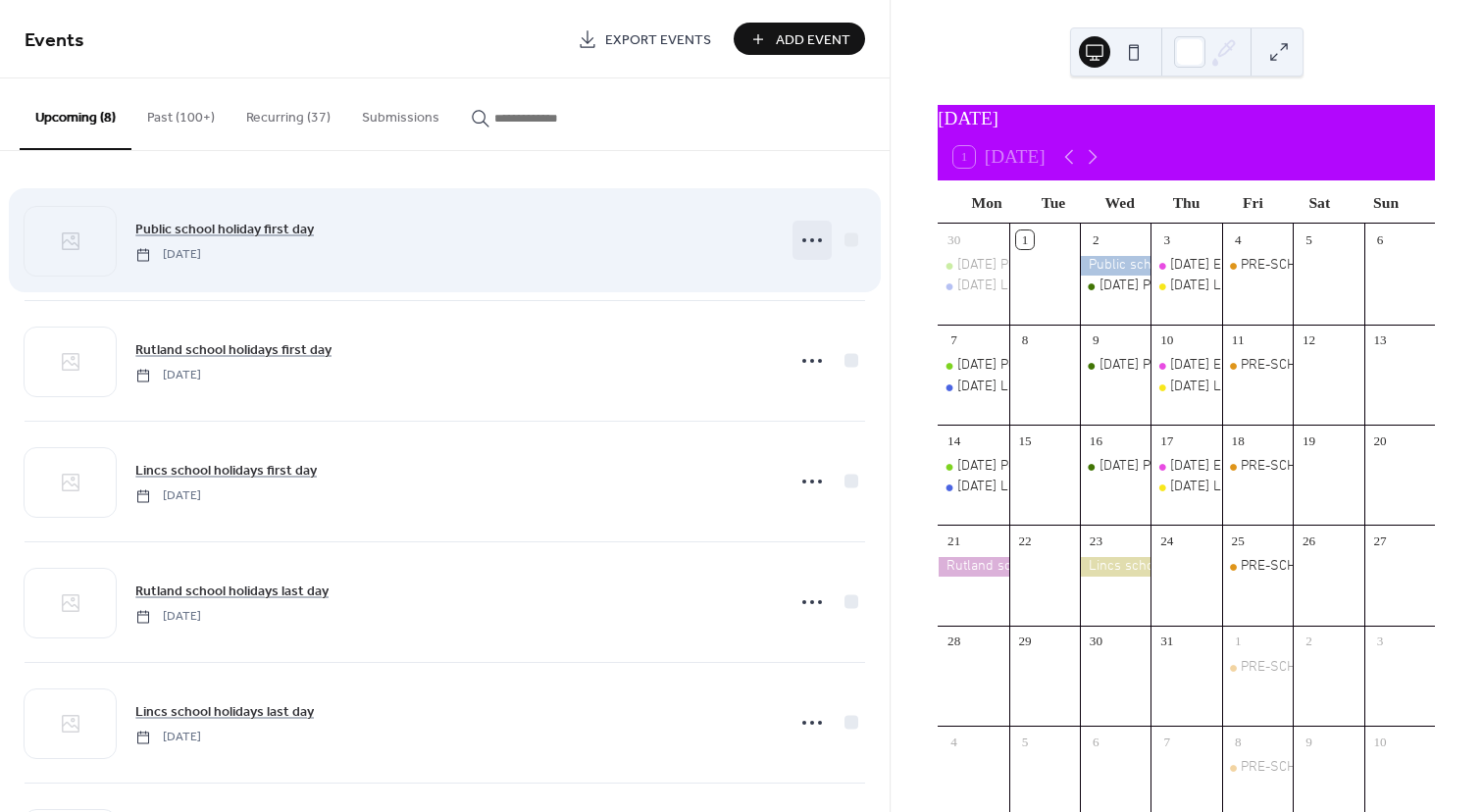 click 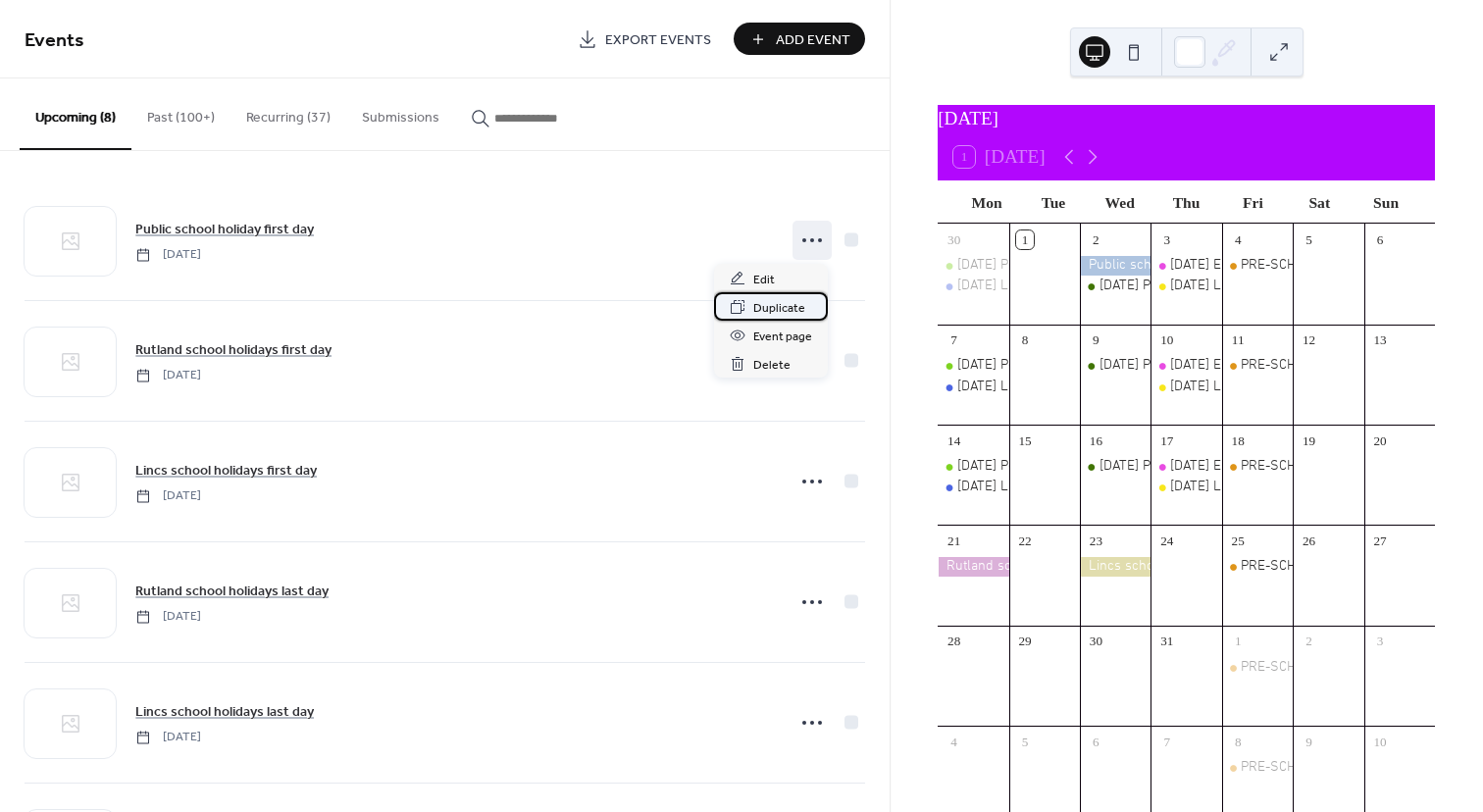 click on "Duplicate" at bounding box center (779, 308) 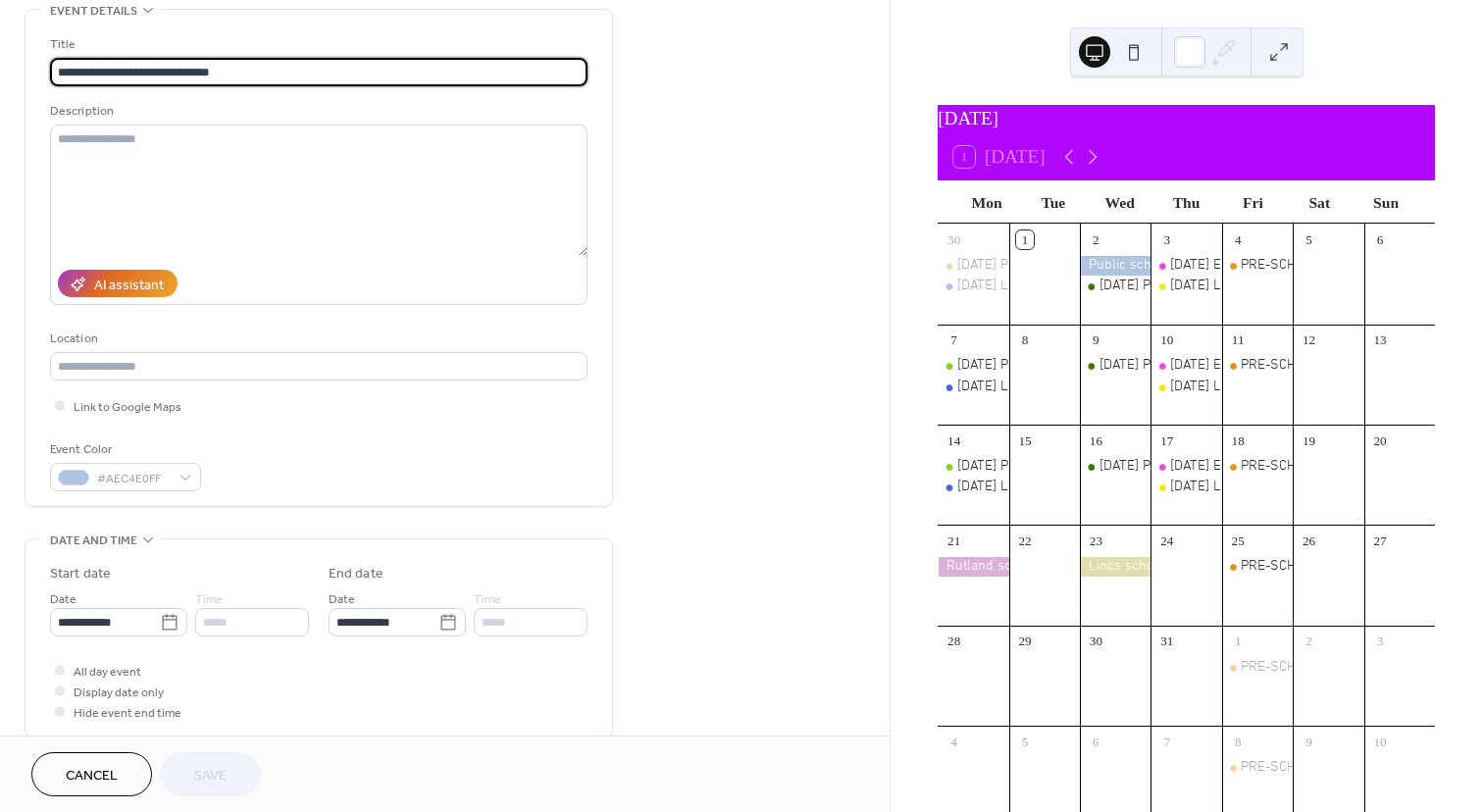 scroll, scrollTop: 254, scrollLeft: 0, axis: vertical 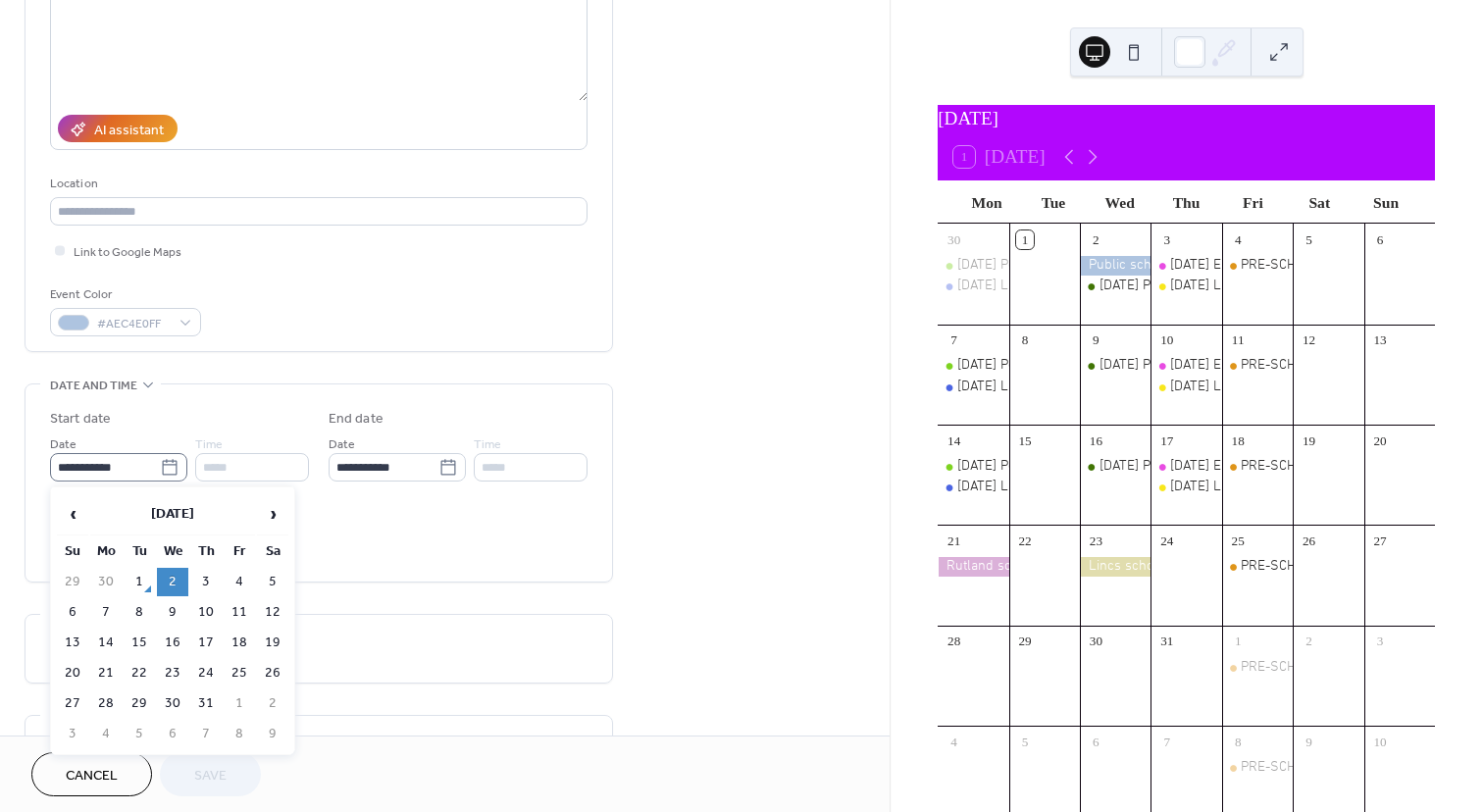 click 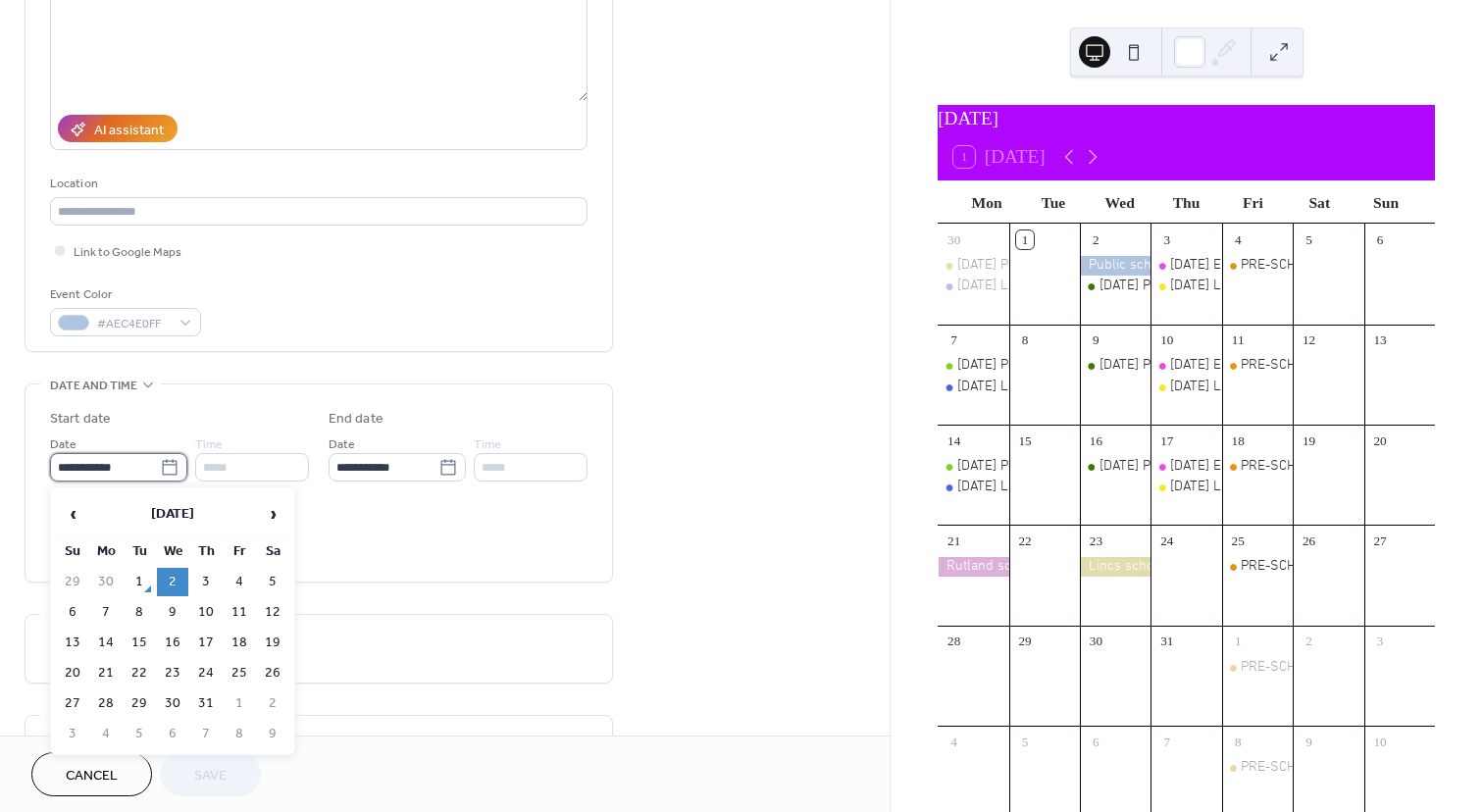 click on "**********" at bounding box center [105, 467] 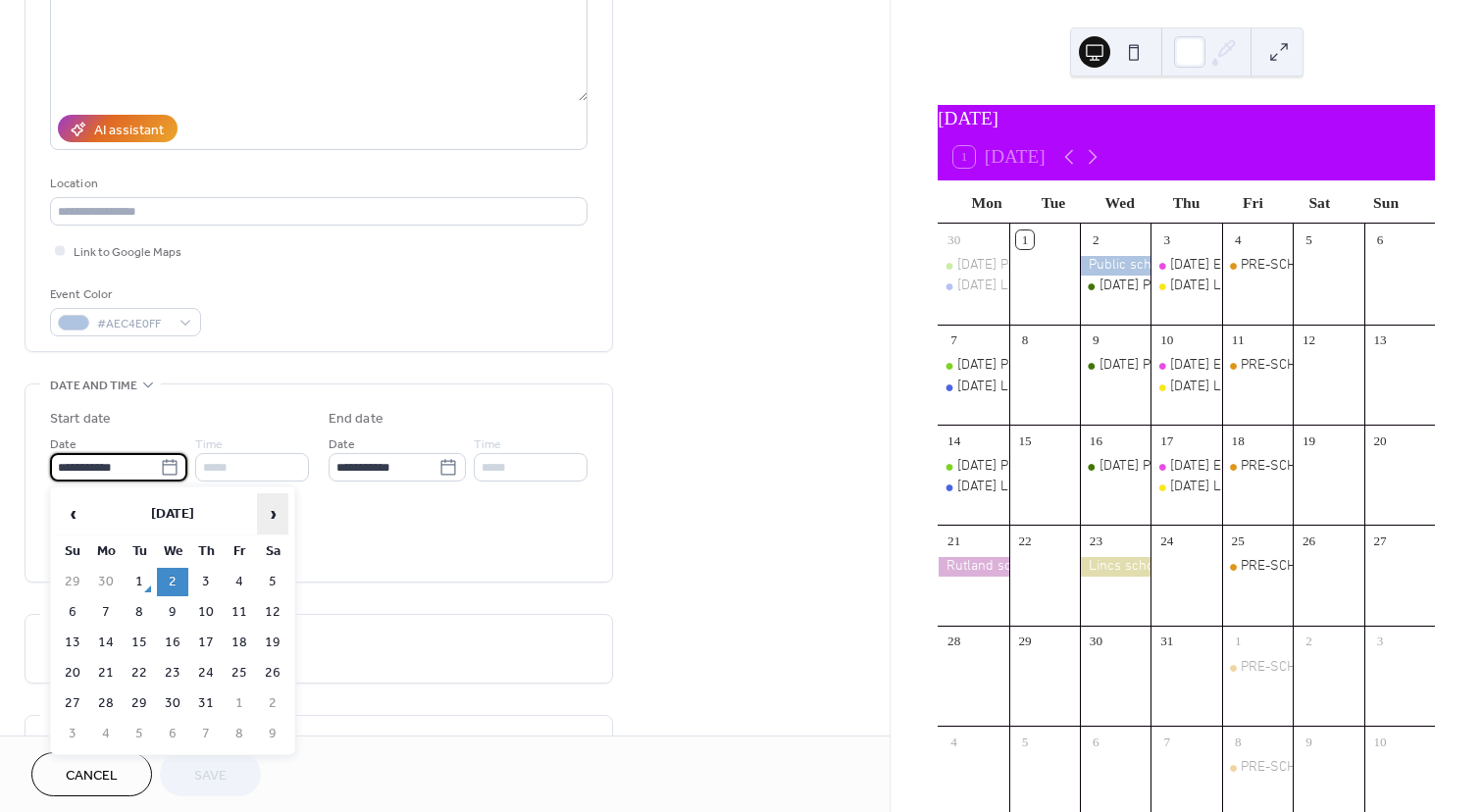 click on "›" at bounding box center (273, 514) 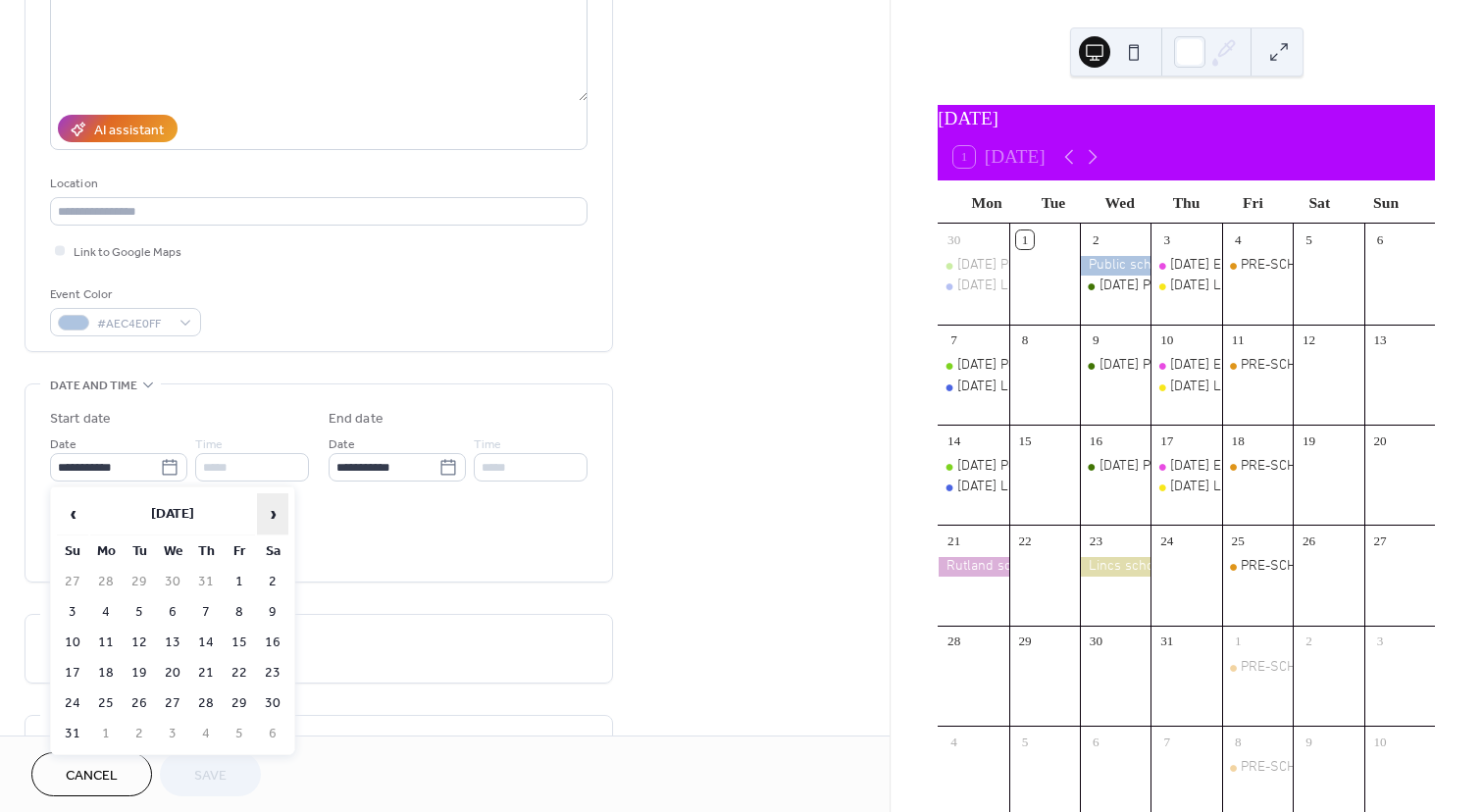 click on "›" at bounding box center [273, 514] 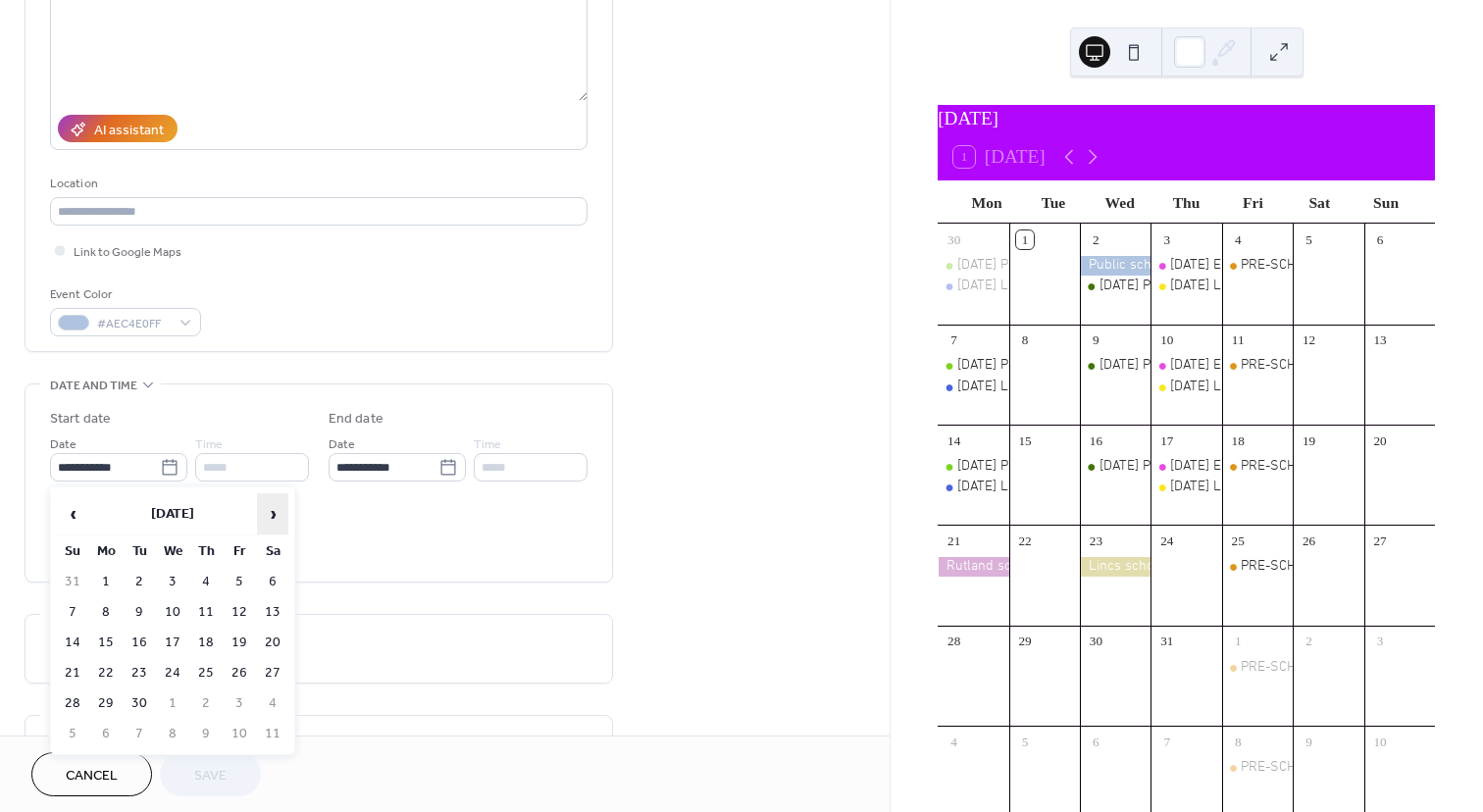 click on "›" at bounding box center (273, 514) 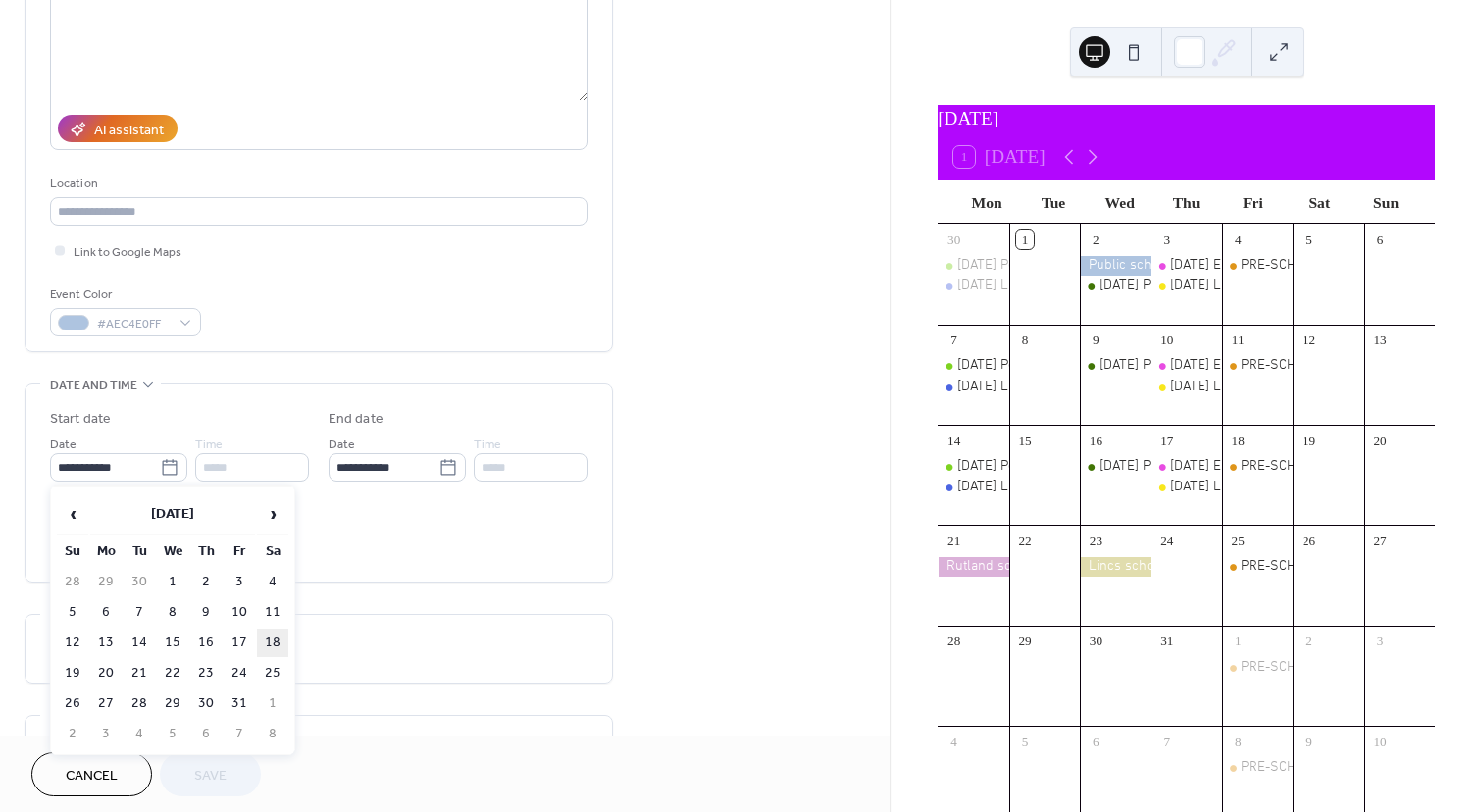 click on "18" at bounding box center [273, 642] 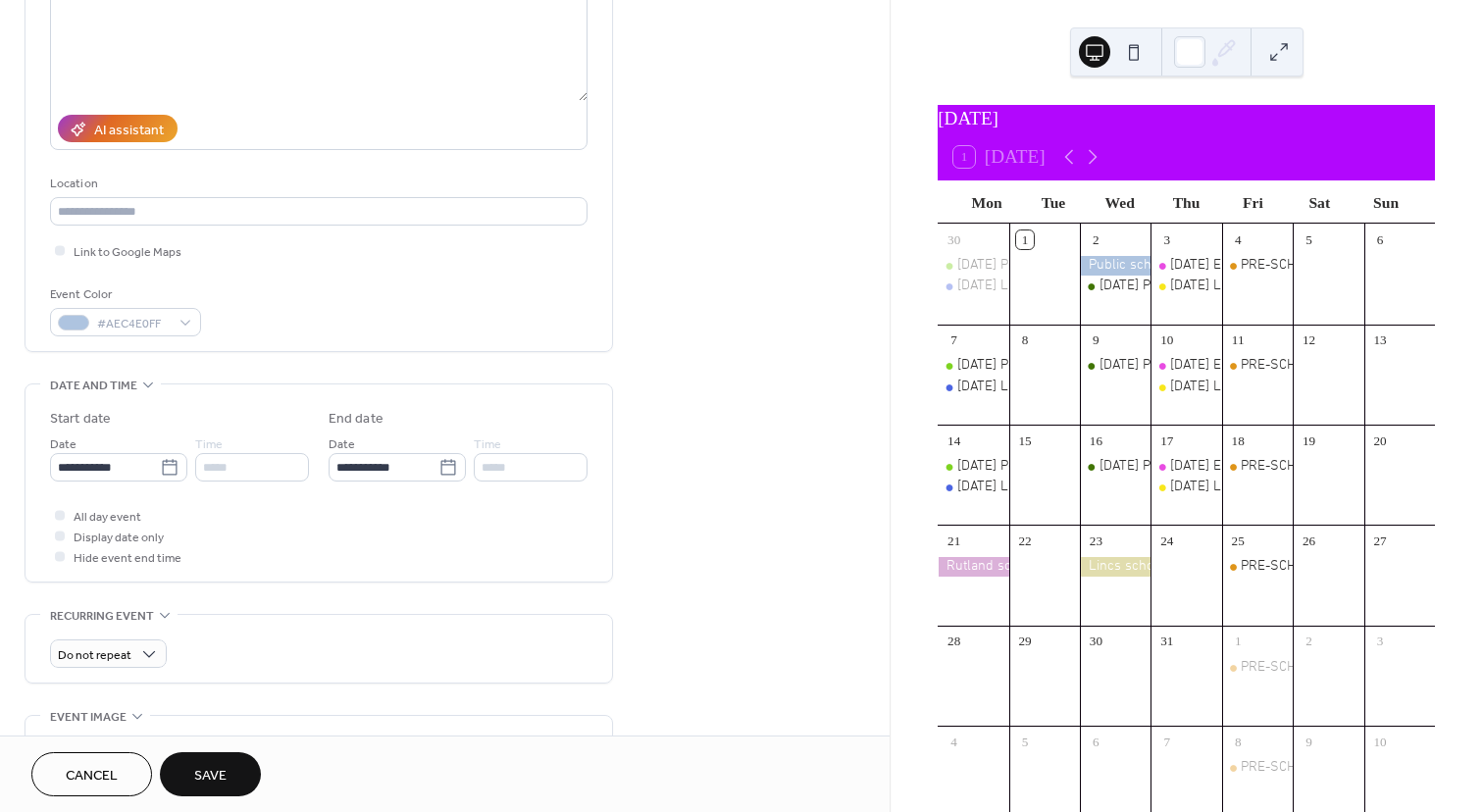 click on "Save" at bounding box center (210, 776) 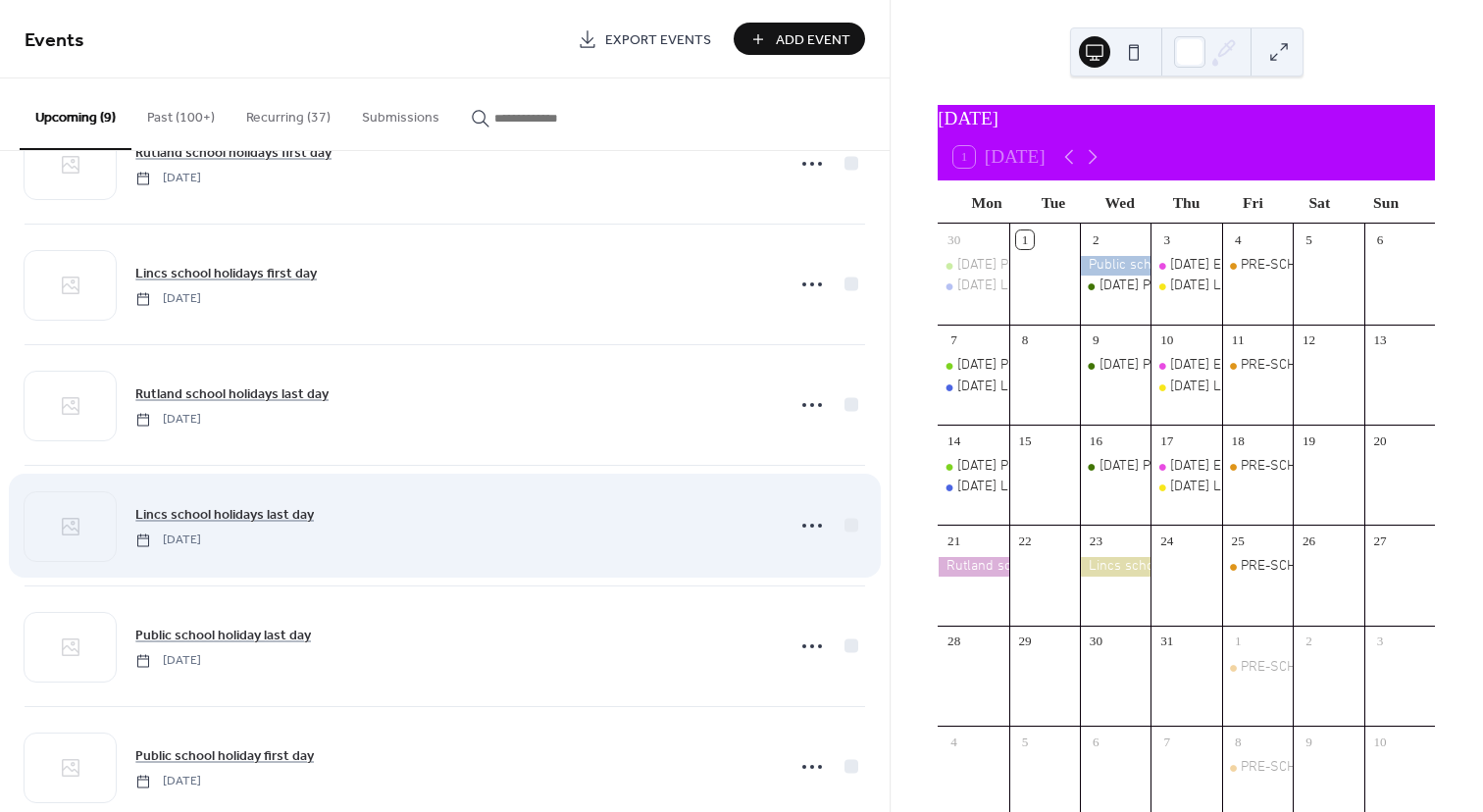 scroll, scrollTop: 200, scrollLeft: 0, axis: vertical 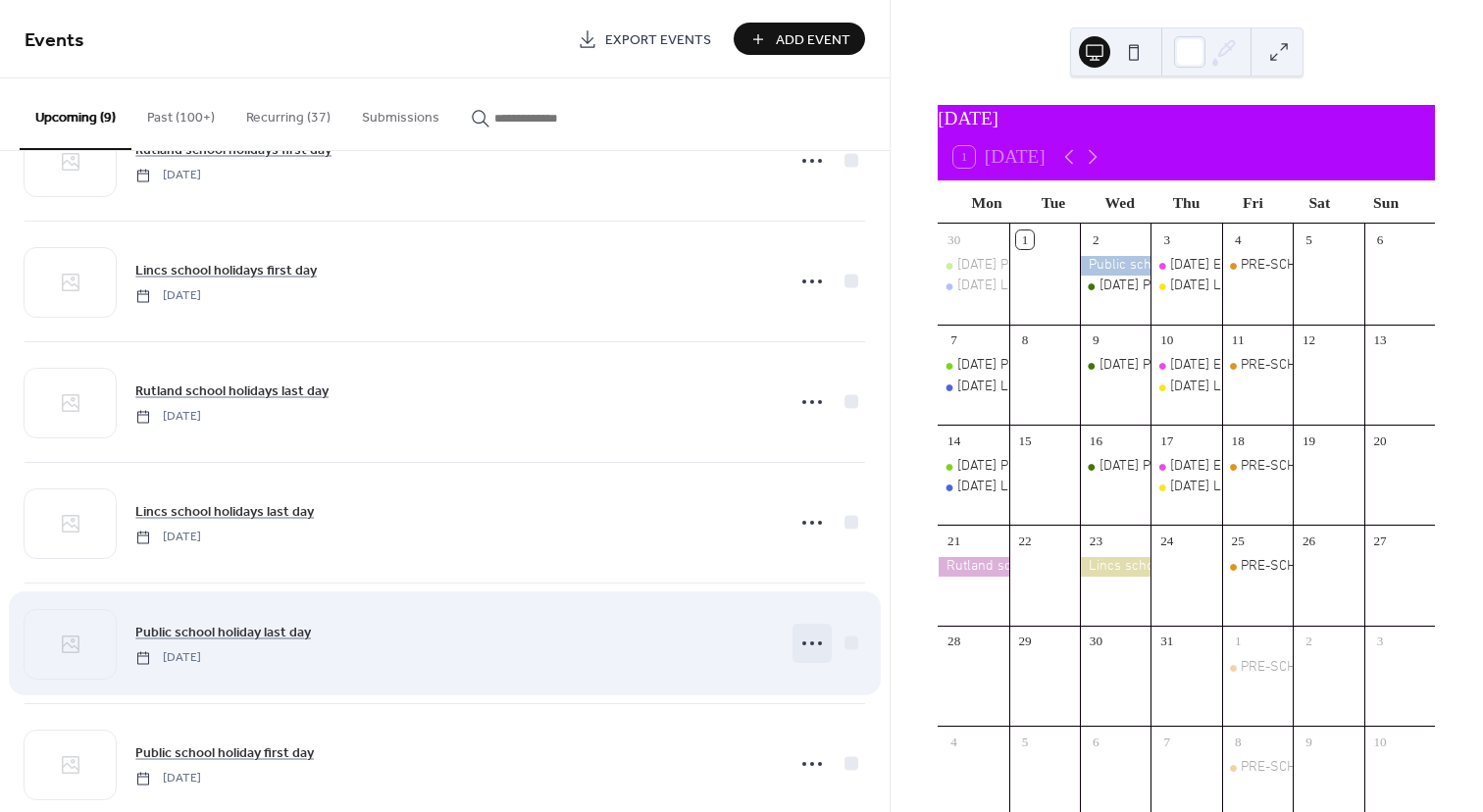 click 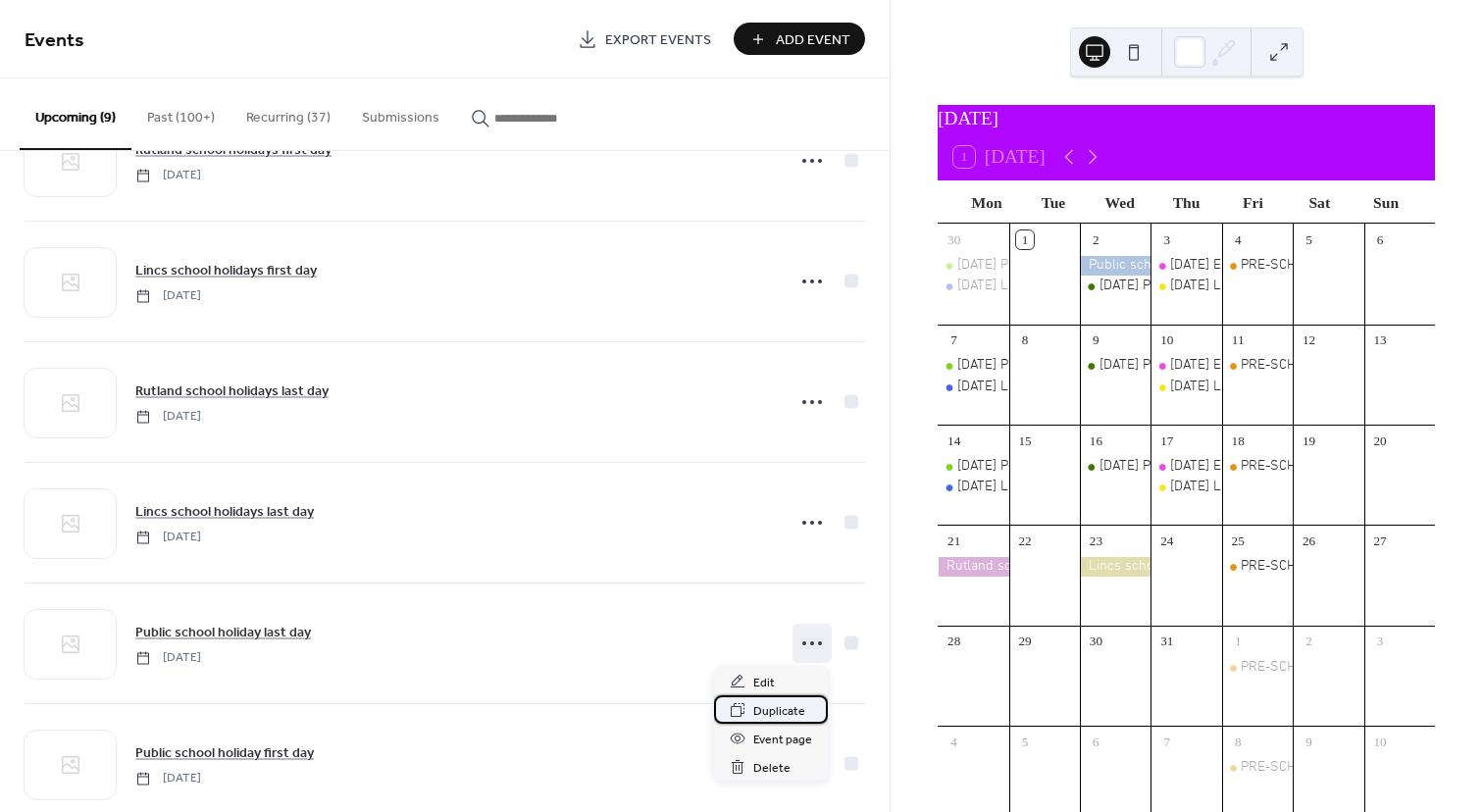 click on "Duplicate" at bounding box center (779, 711) 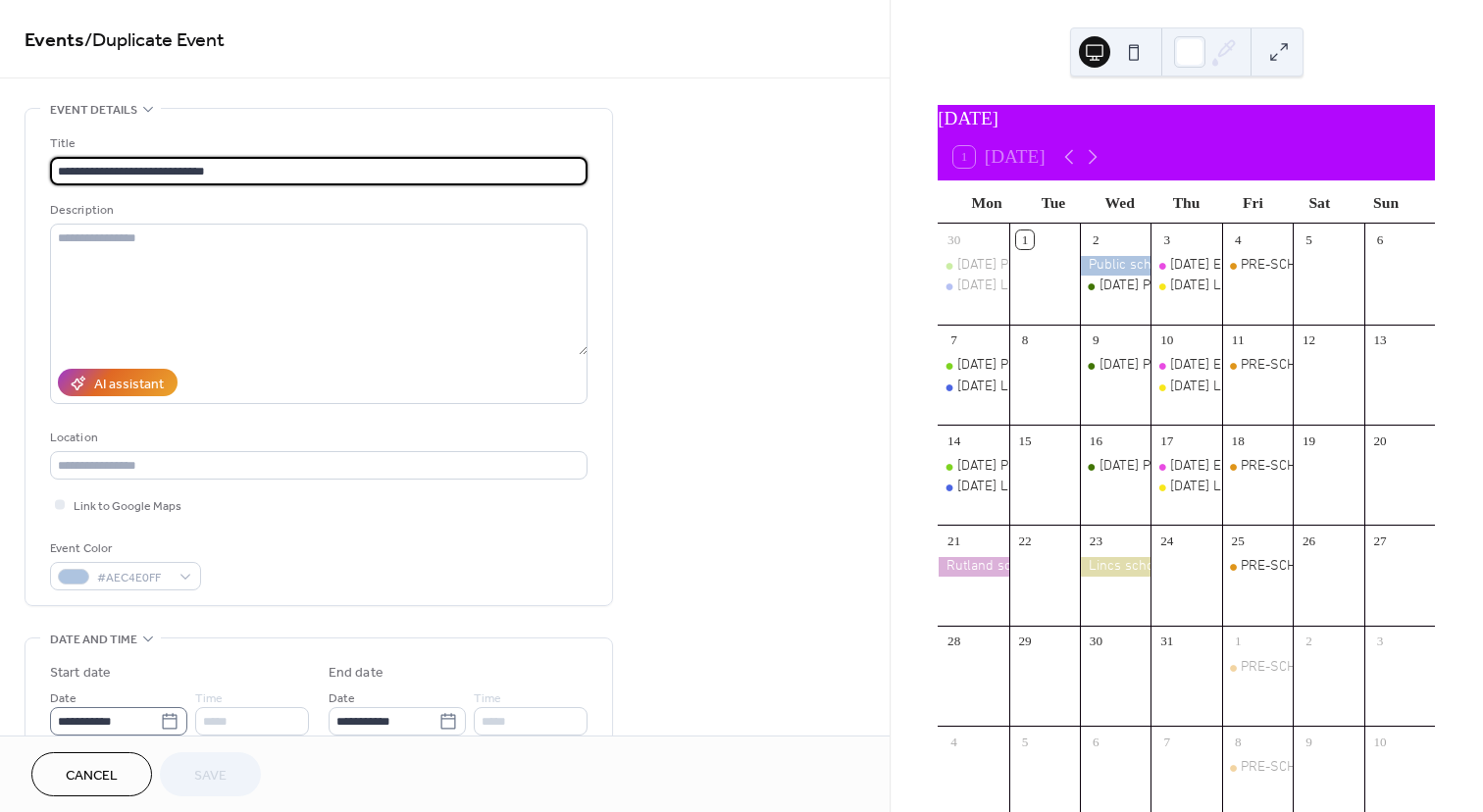 click 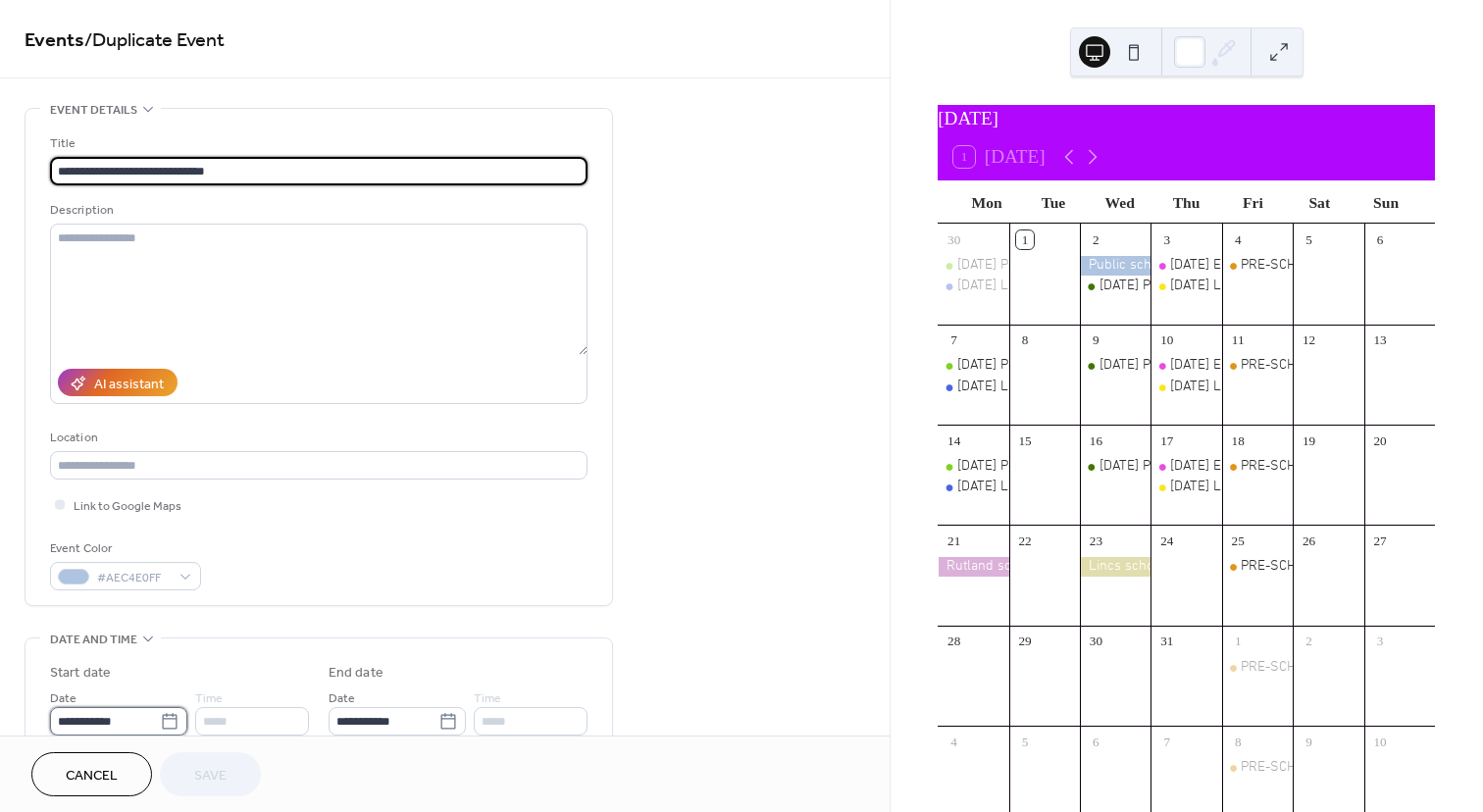 click on "**********" at bounding box center [105, 721] 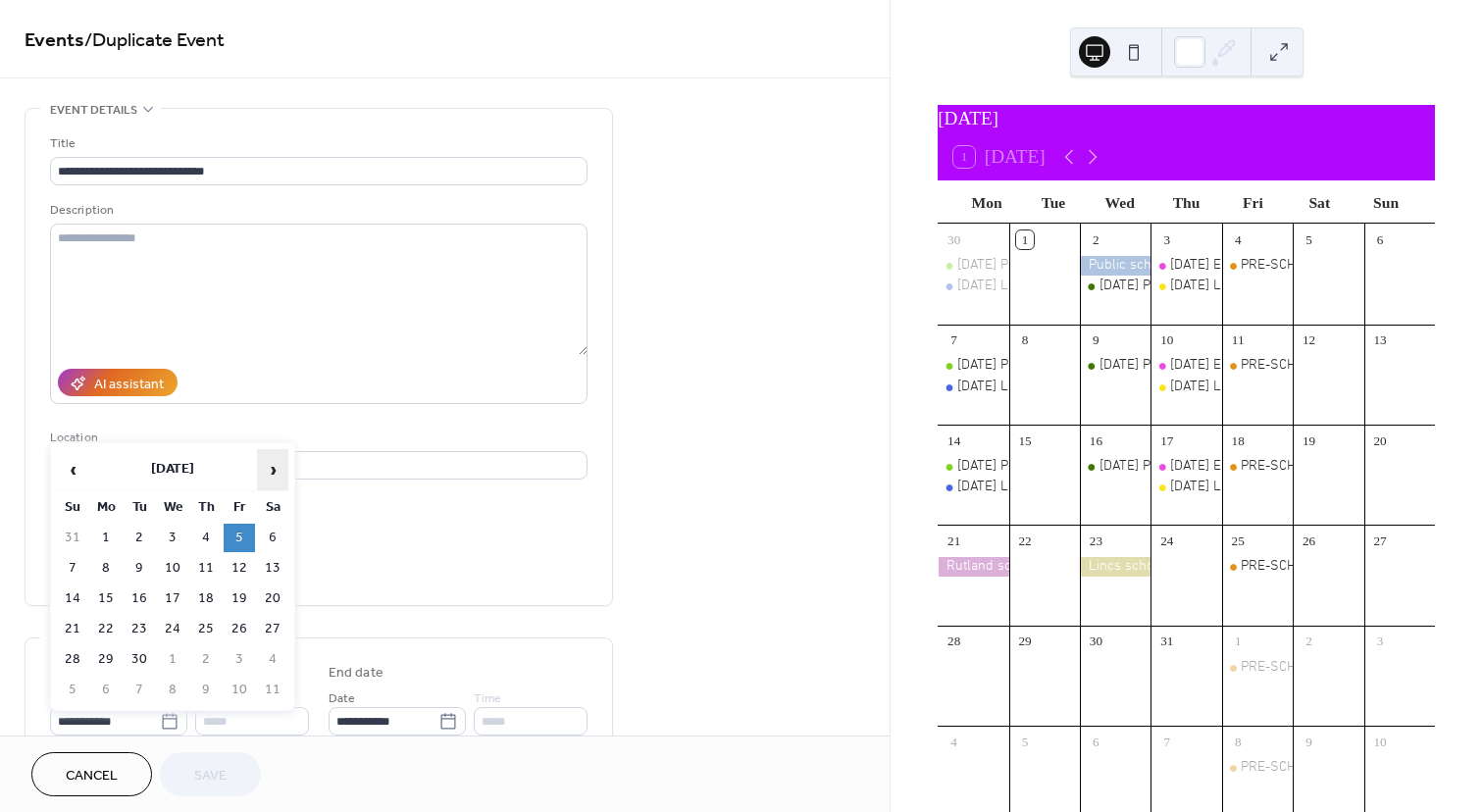 click on "›" at bounding box center (273, 470) 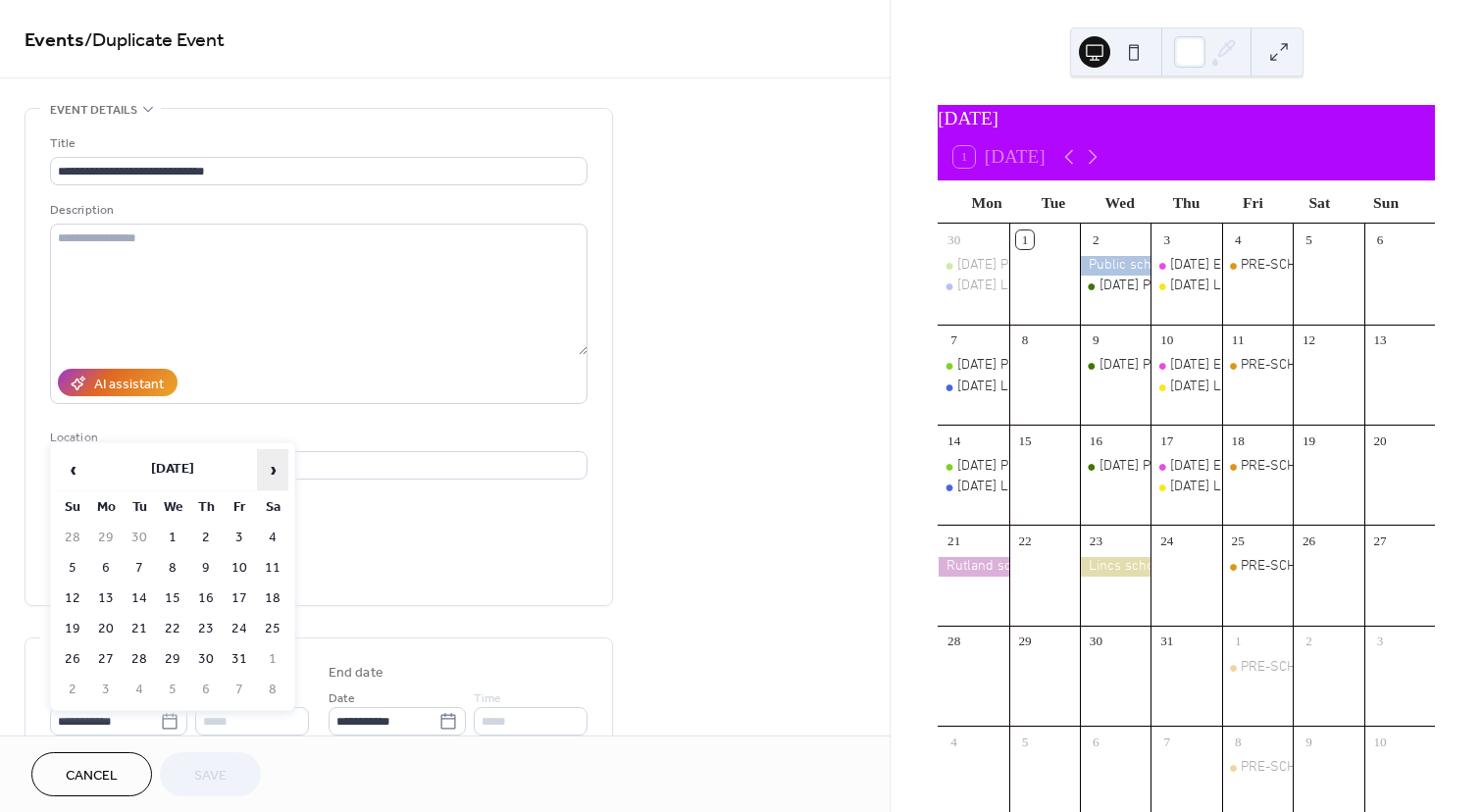 click on "›" at bounding box center (273, 470) 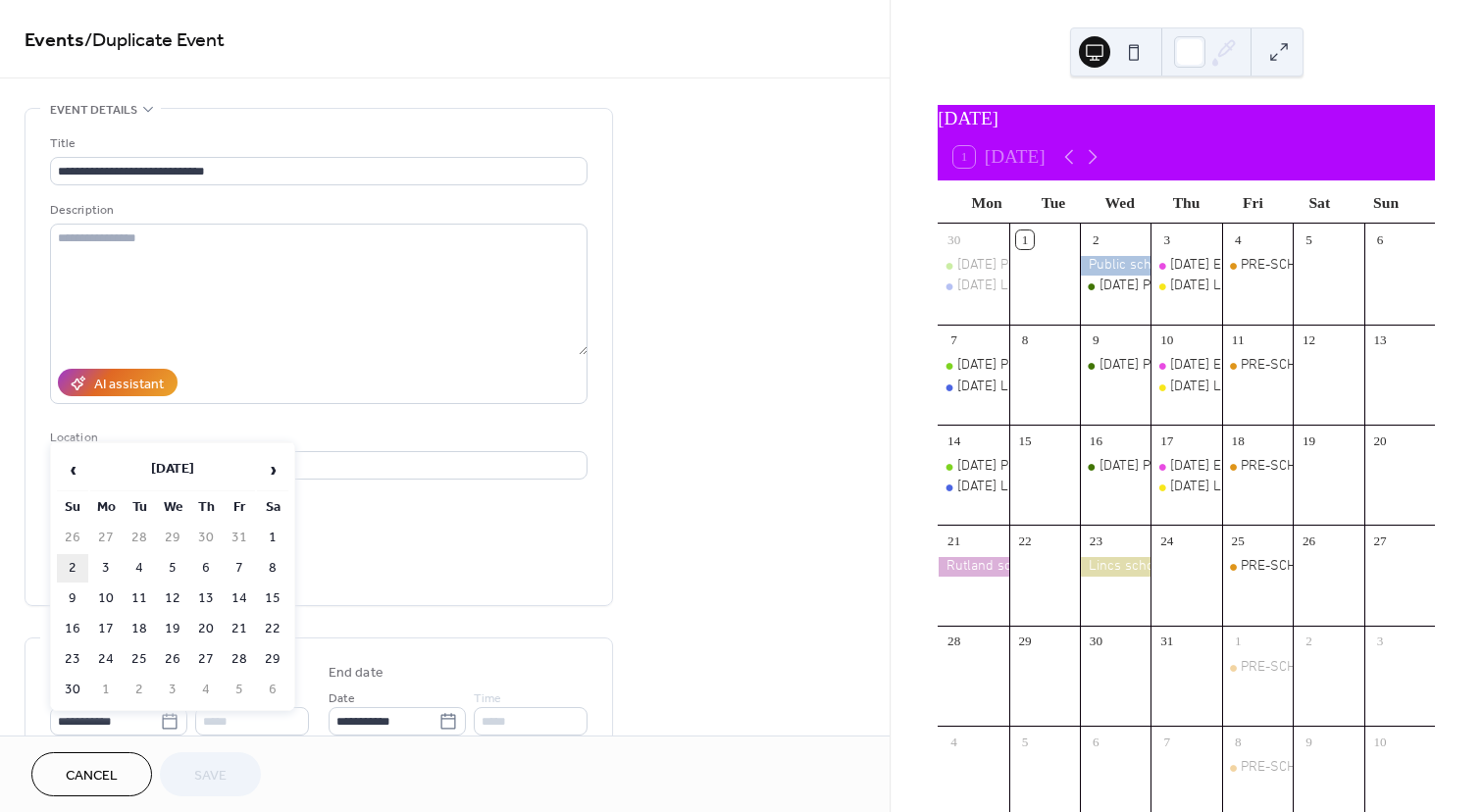 click on "2" at bounding box center (73, 568) 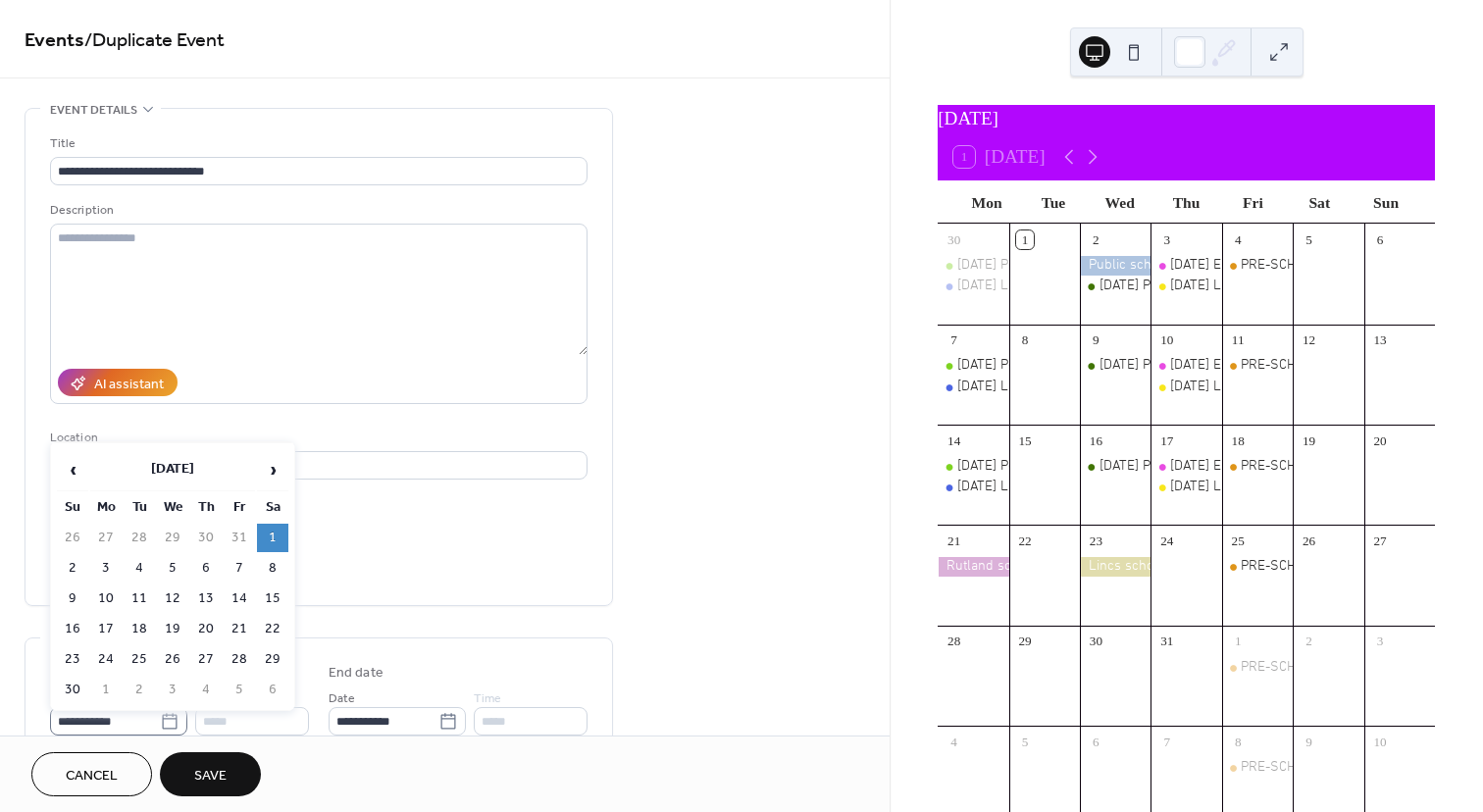 click 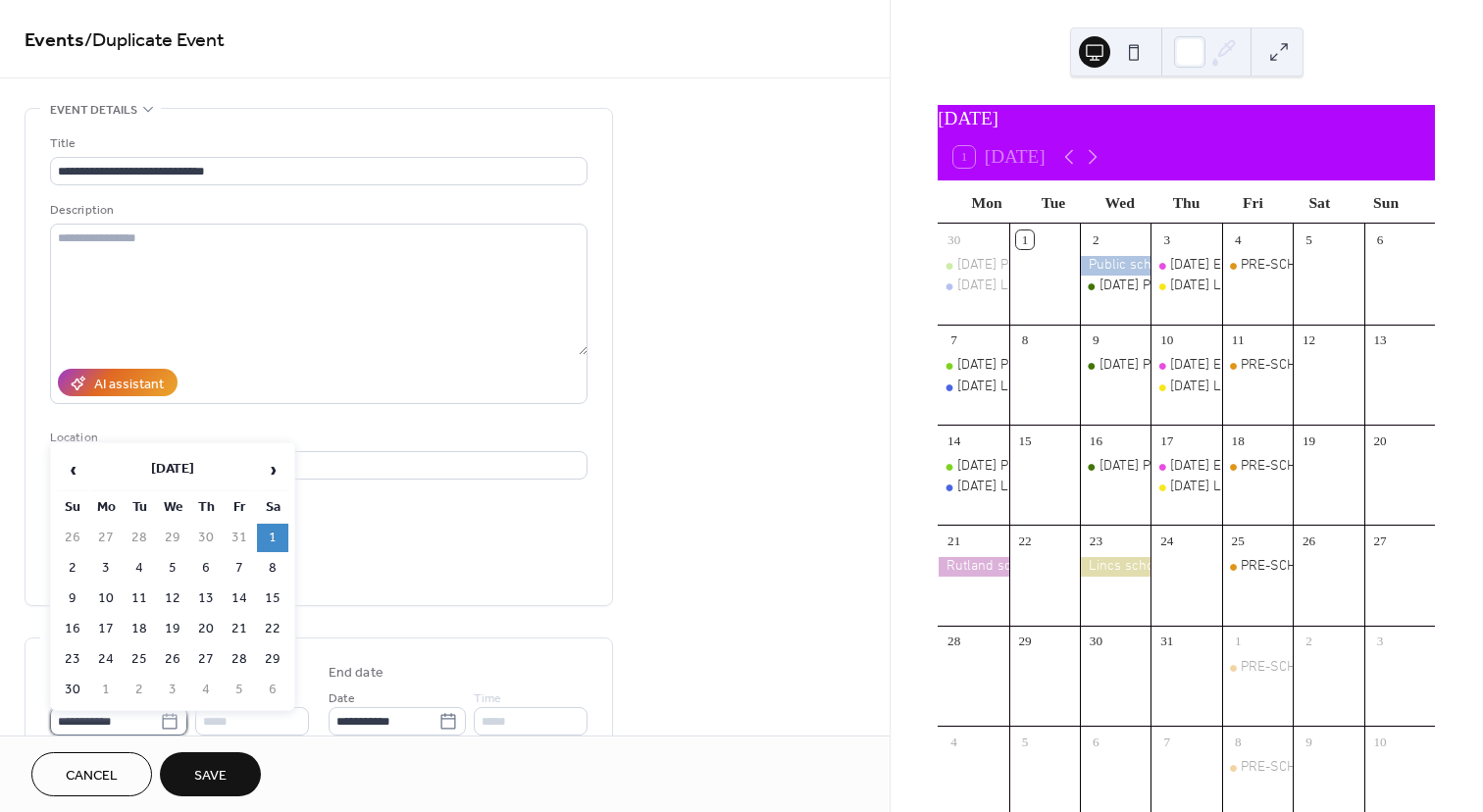 click on "**********" at bounding box center (105, 721) 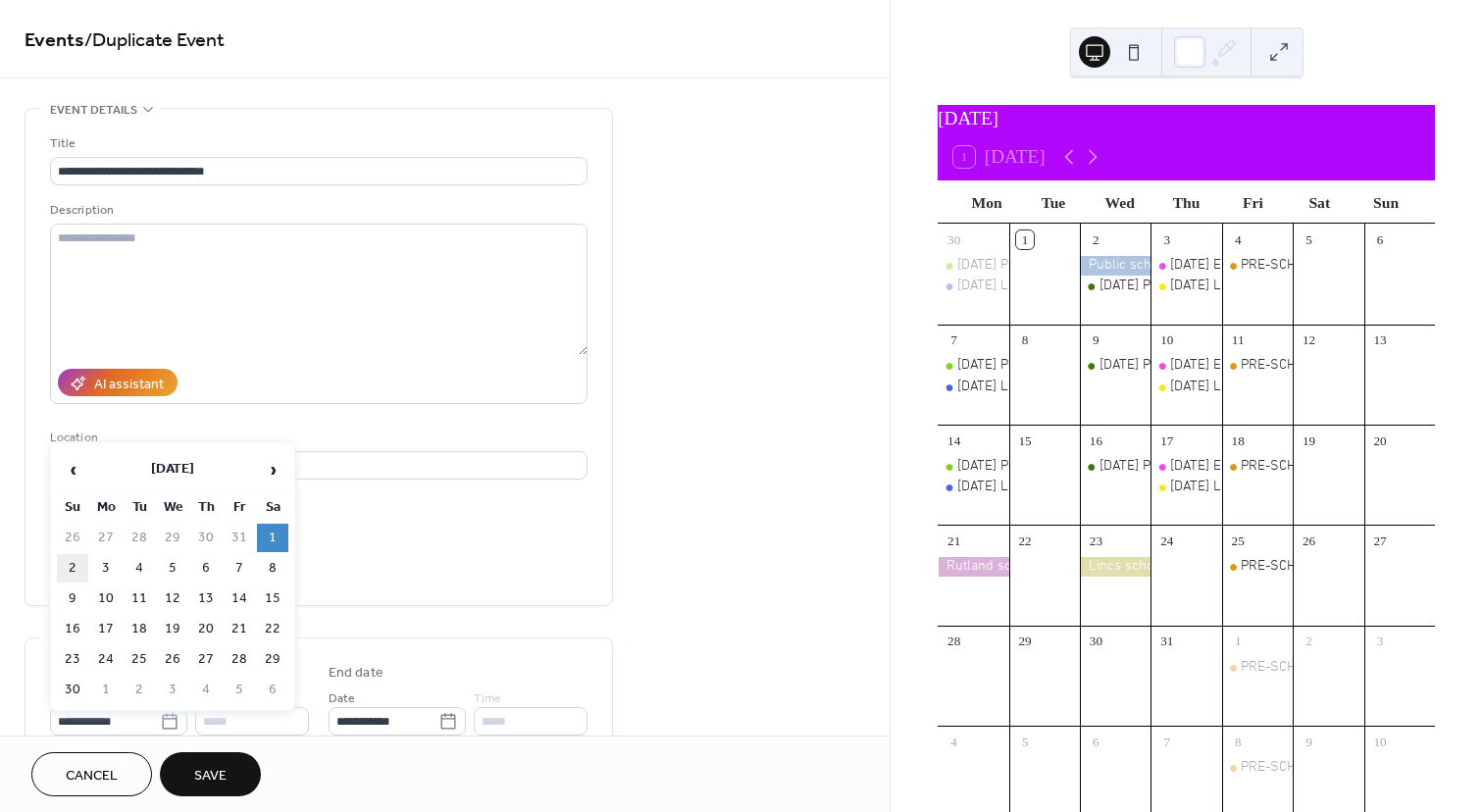 click on "2" at bounding box center (73, 568) 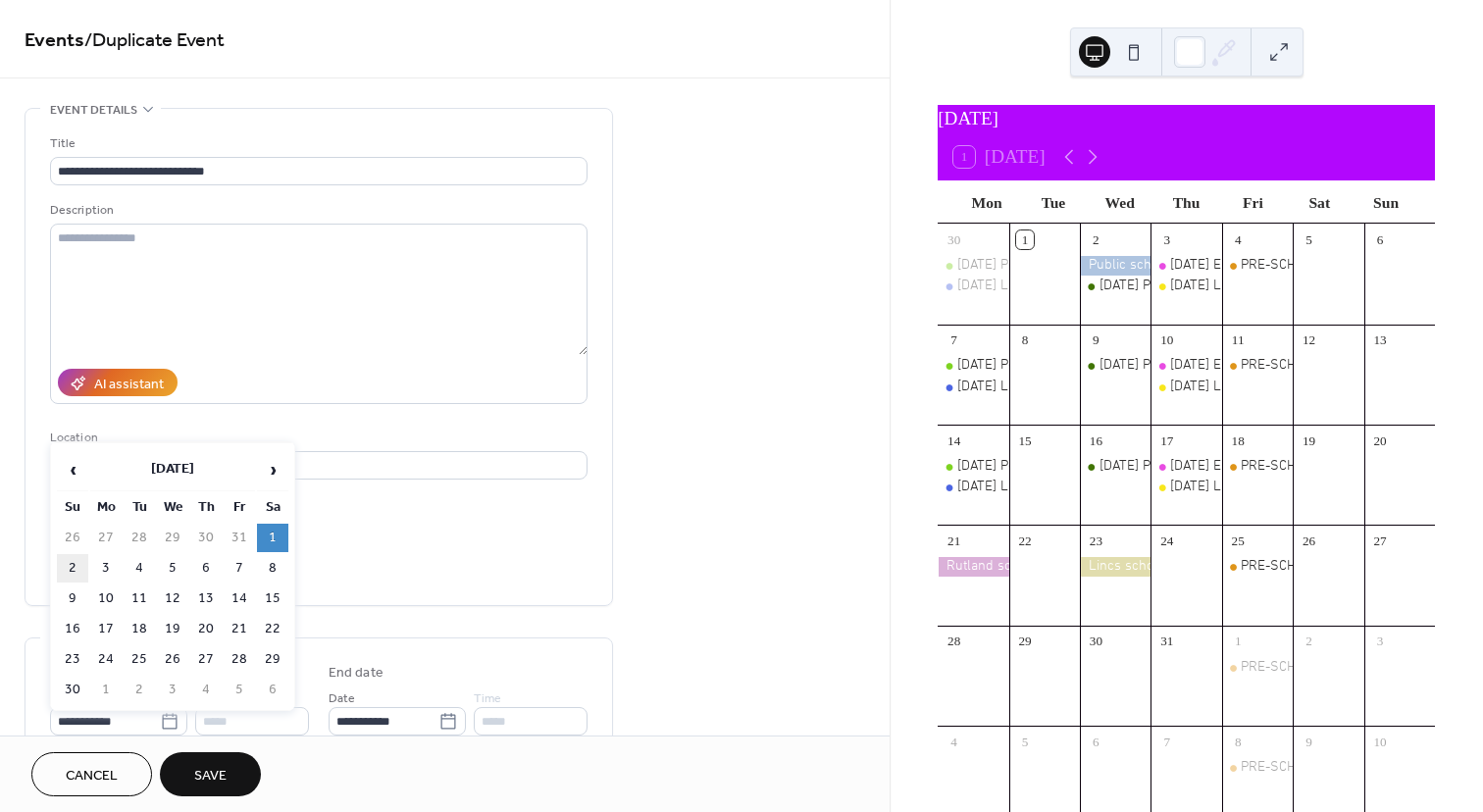 type on "**********" 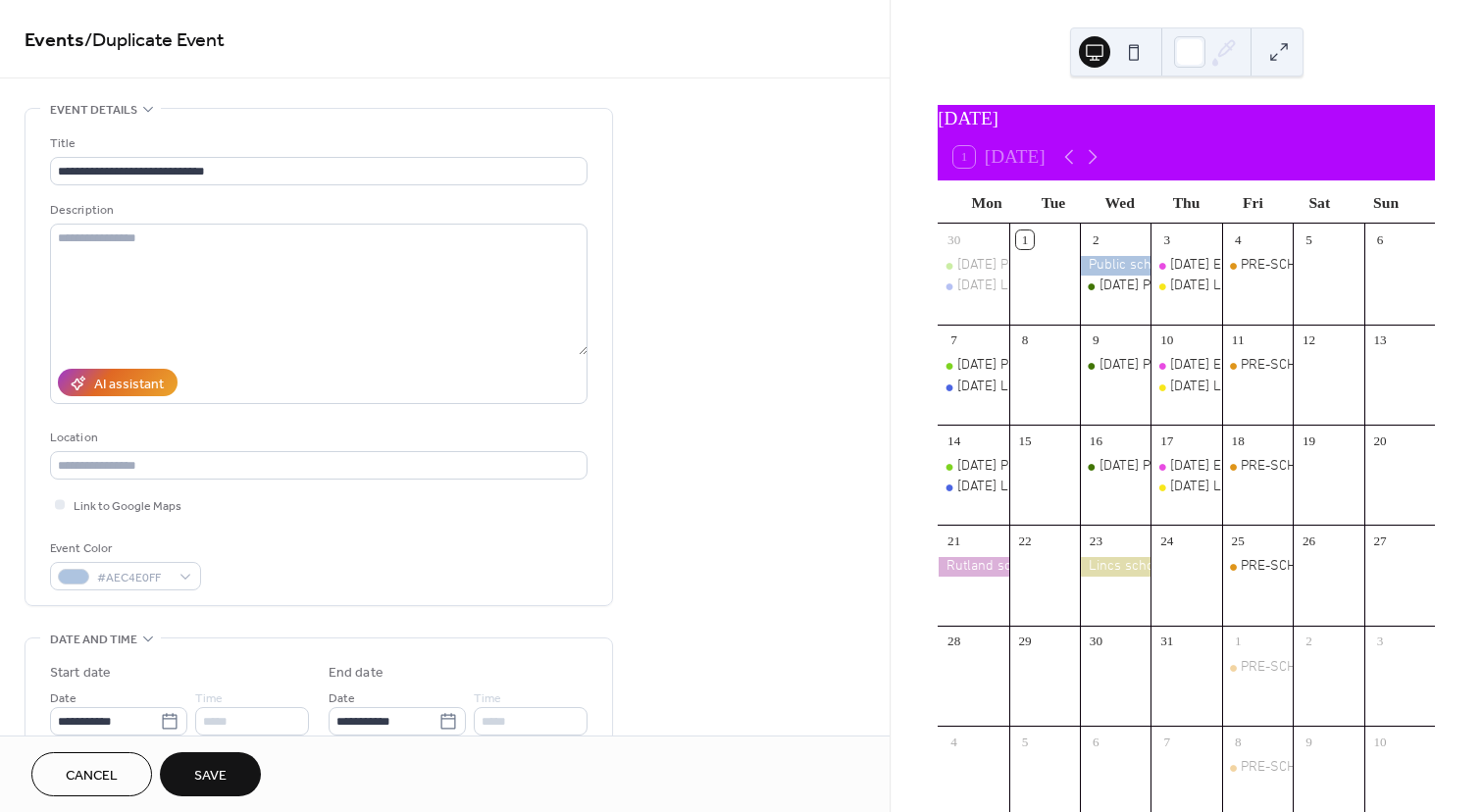 click on "Save" at bounding box center [210, 776] 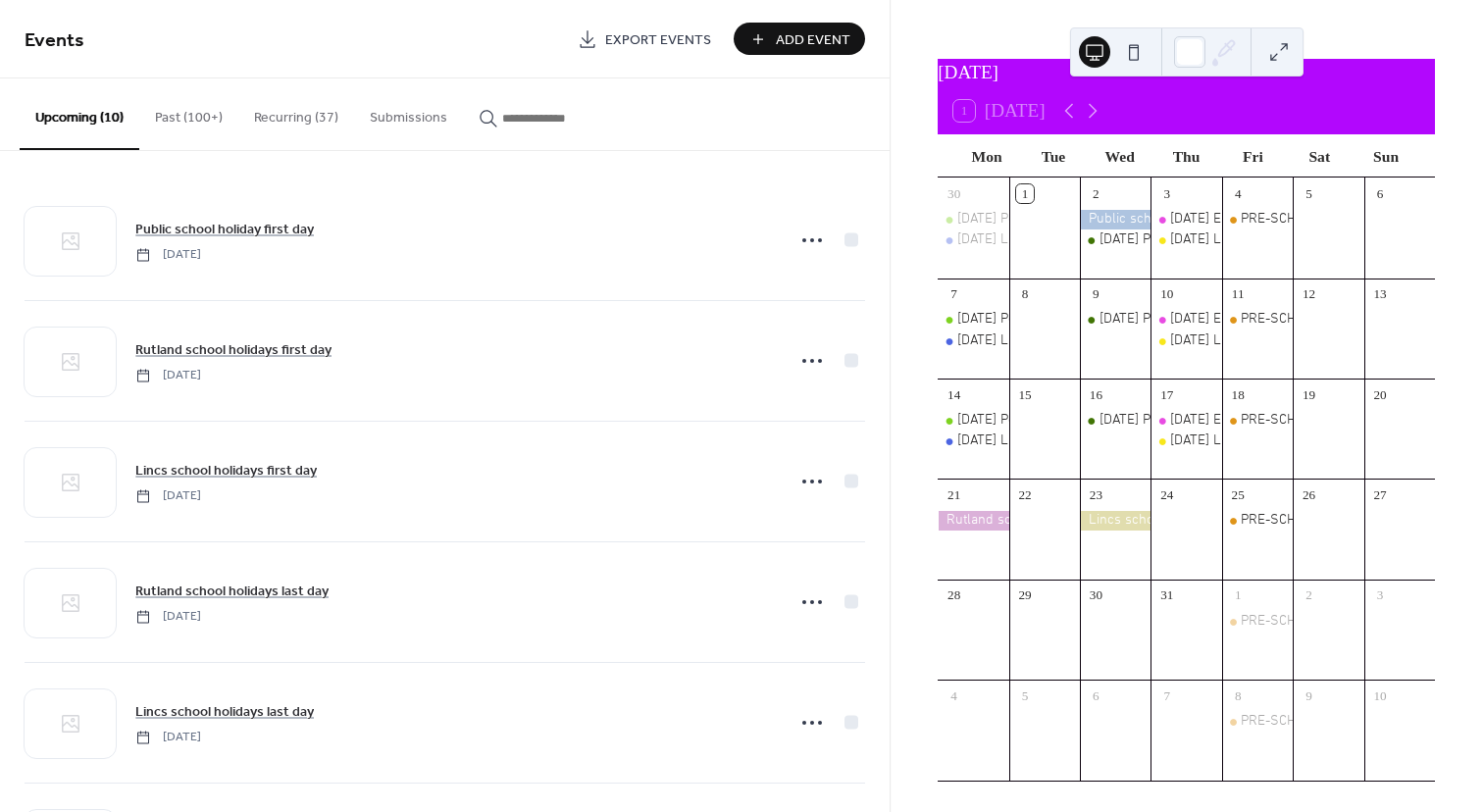scroll, scrollTop: 0, scrollLeft: 0, axis: both 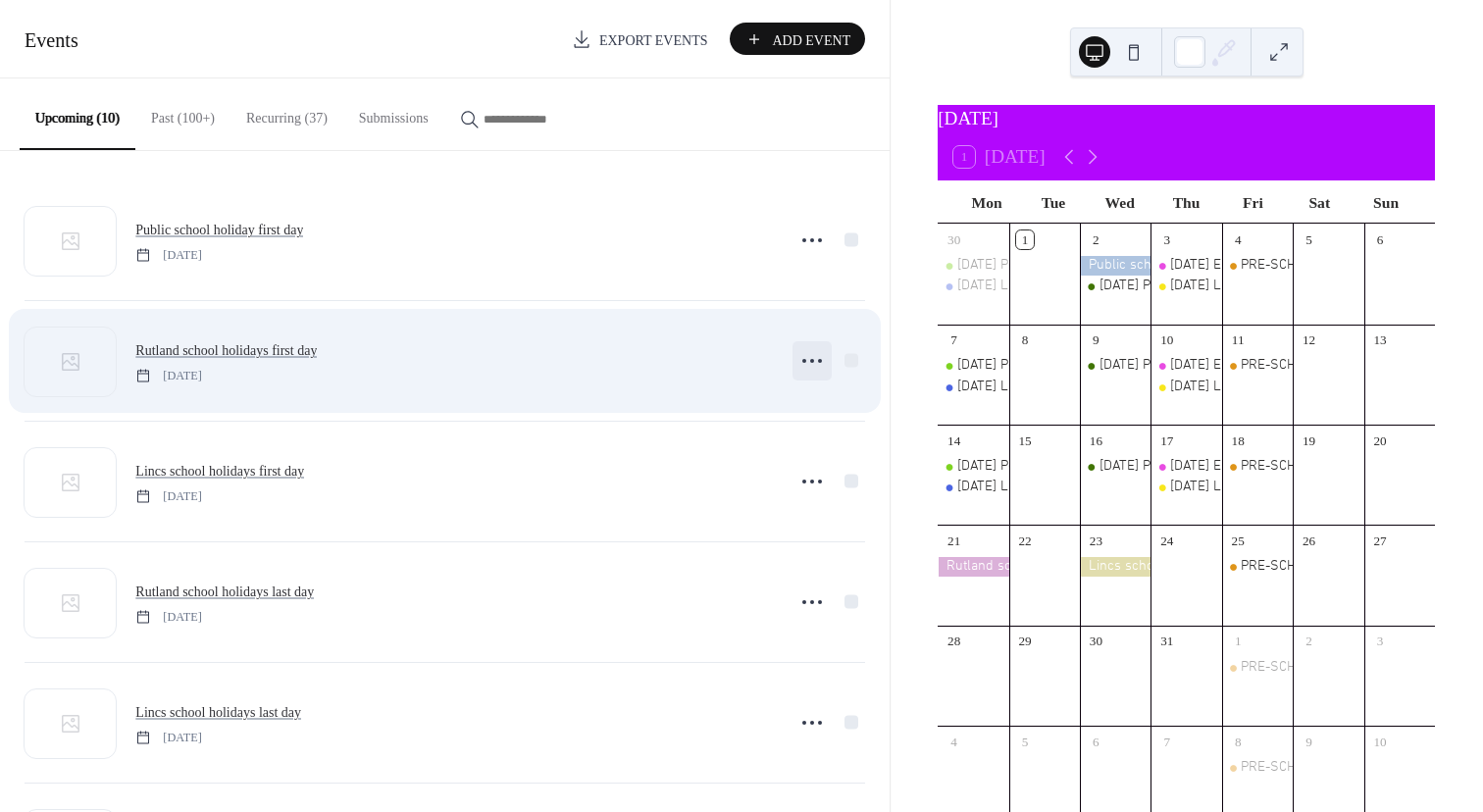 click 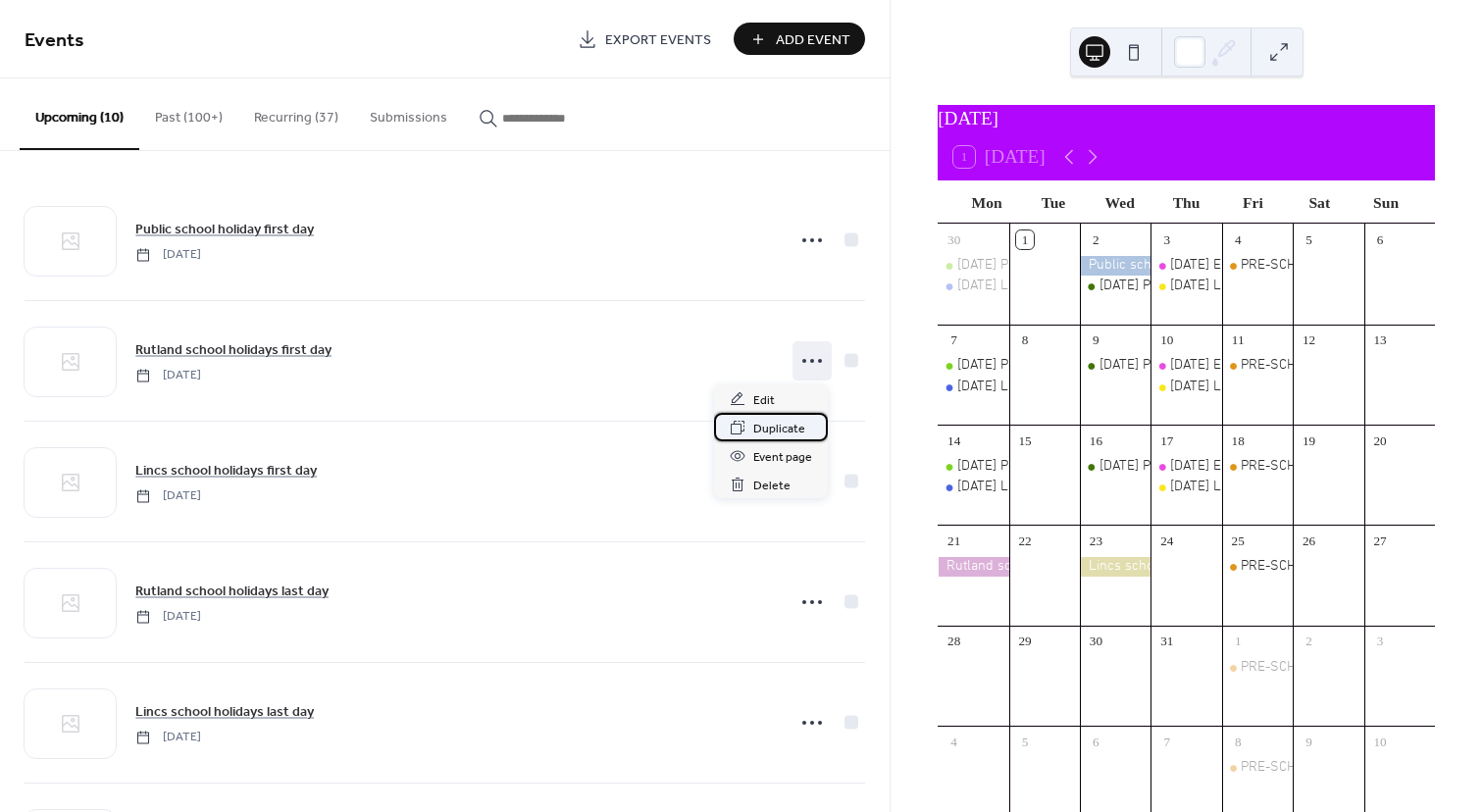 click on "Duplicate" at bounding box center (779, 429) 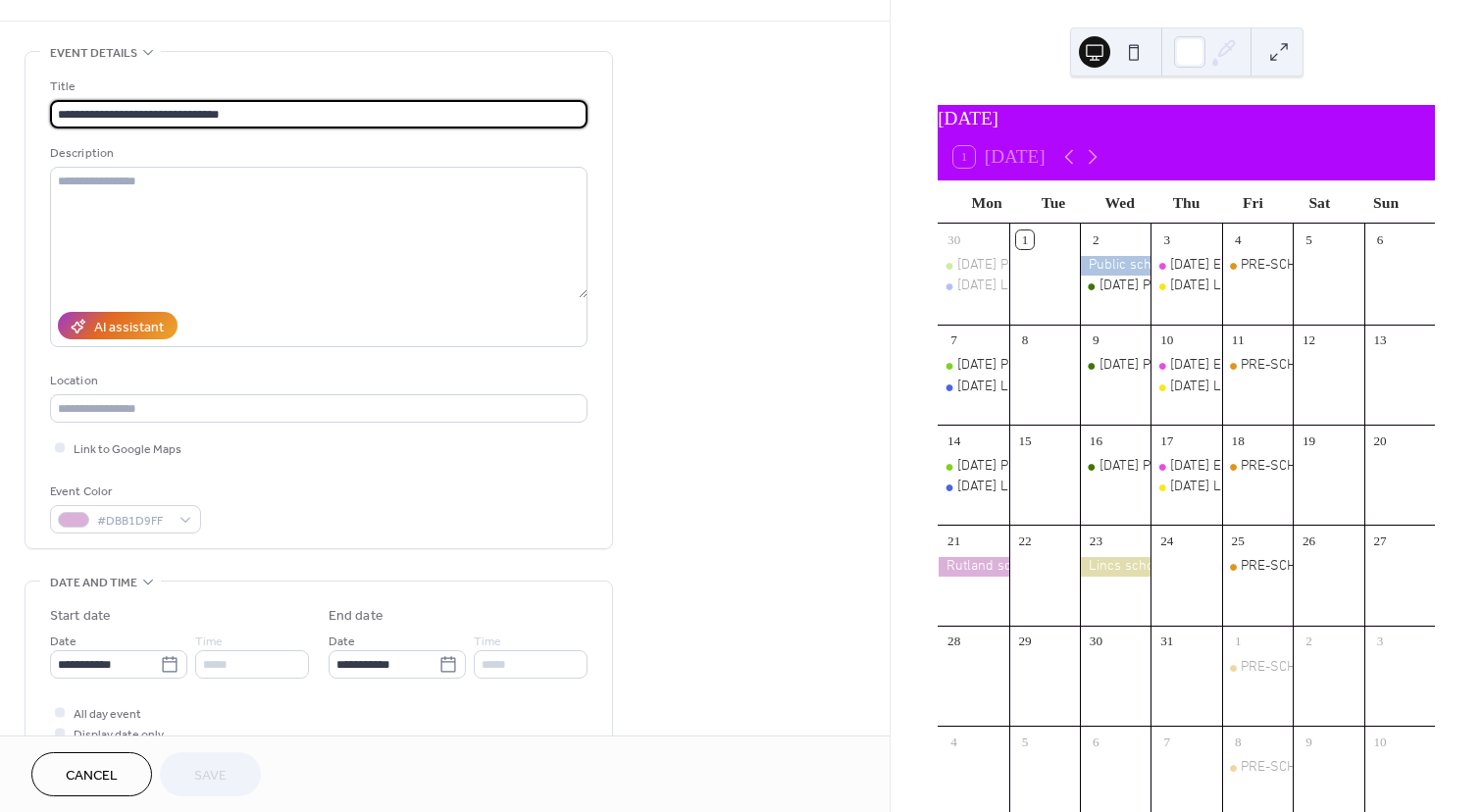 scroll, scrollTop: 76, scrollLeft: 0, axis: vertical 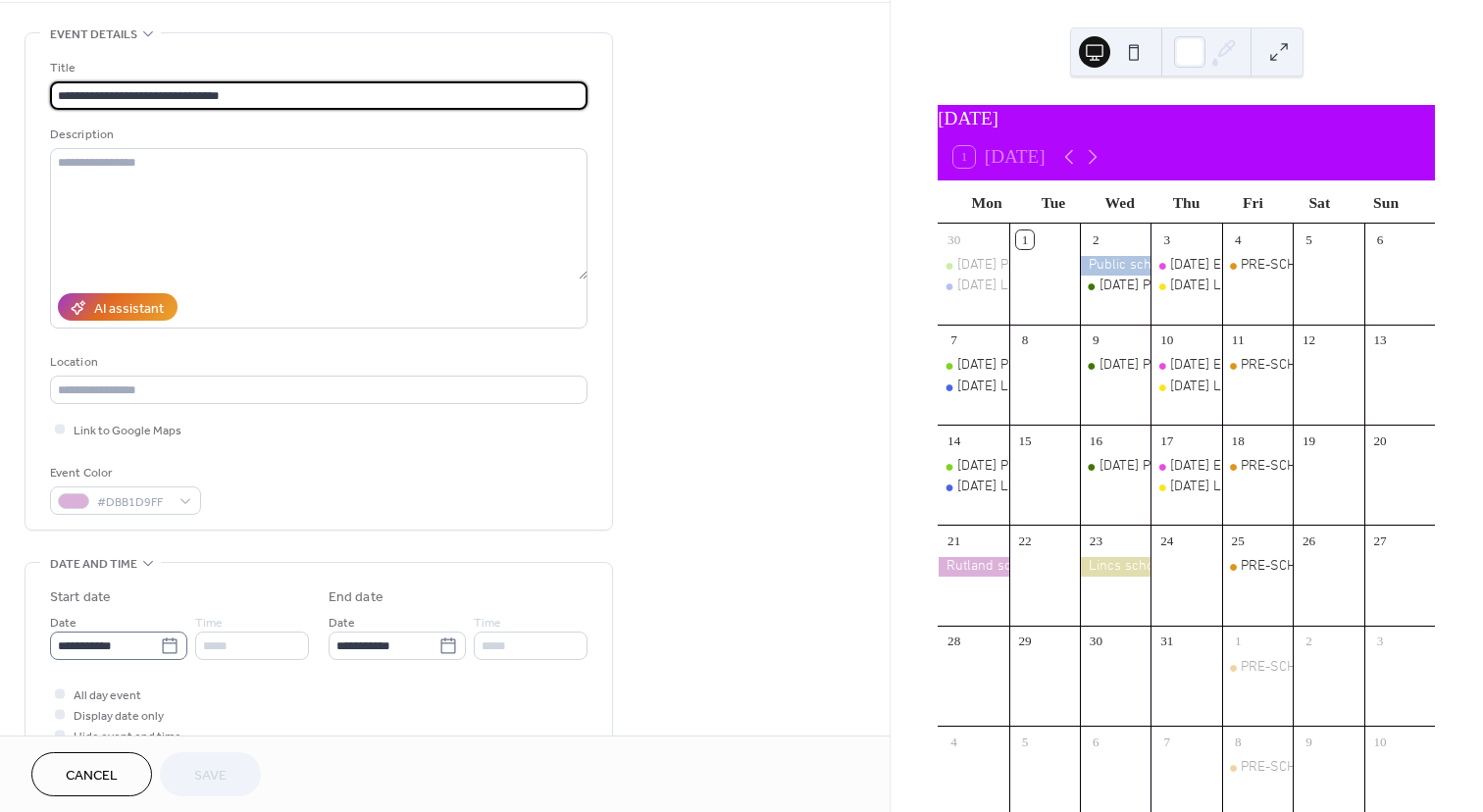 click 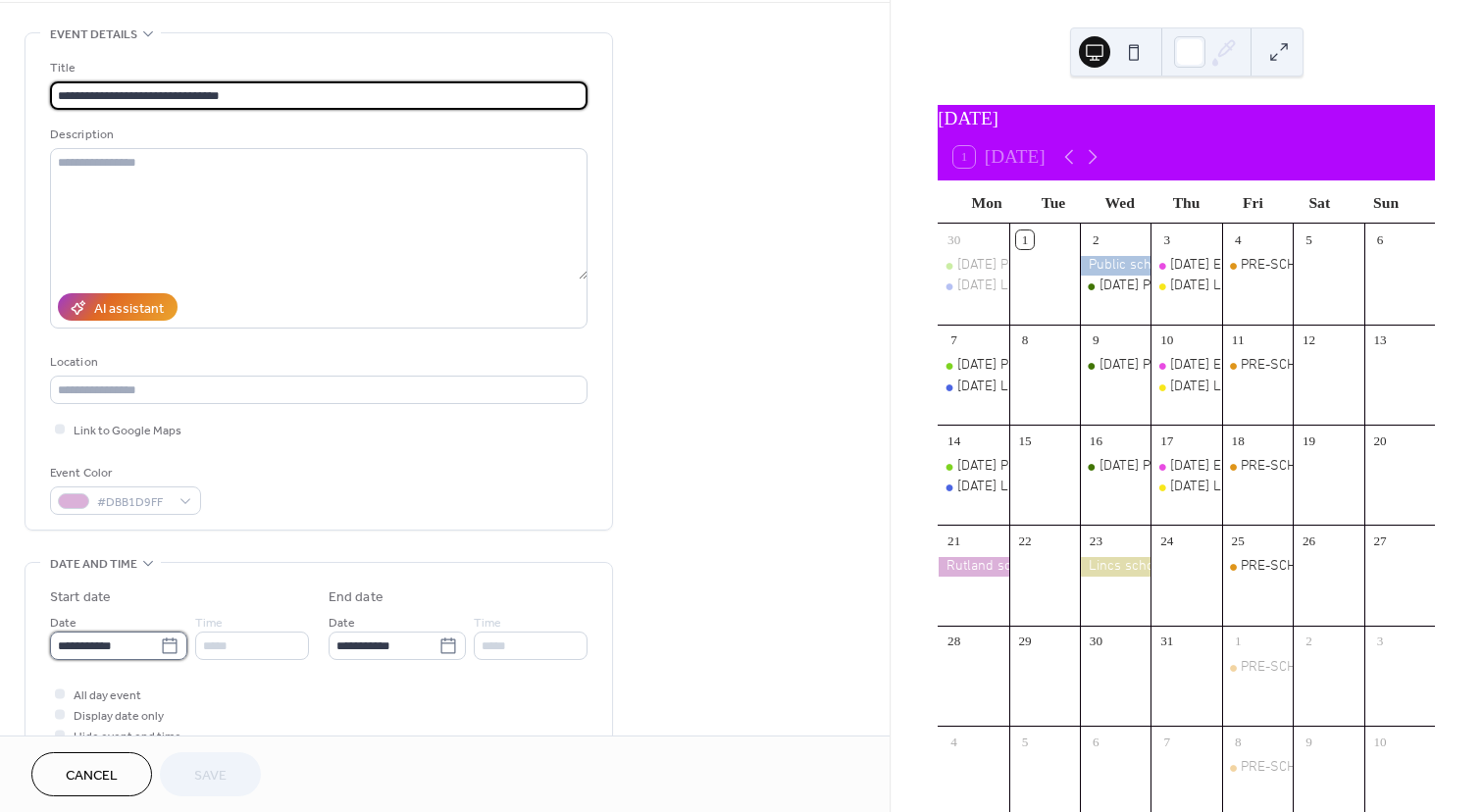 click on "**********" at bounding box center [105, 645] 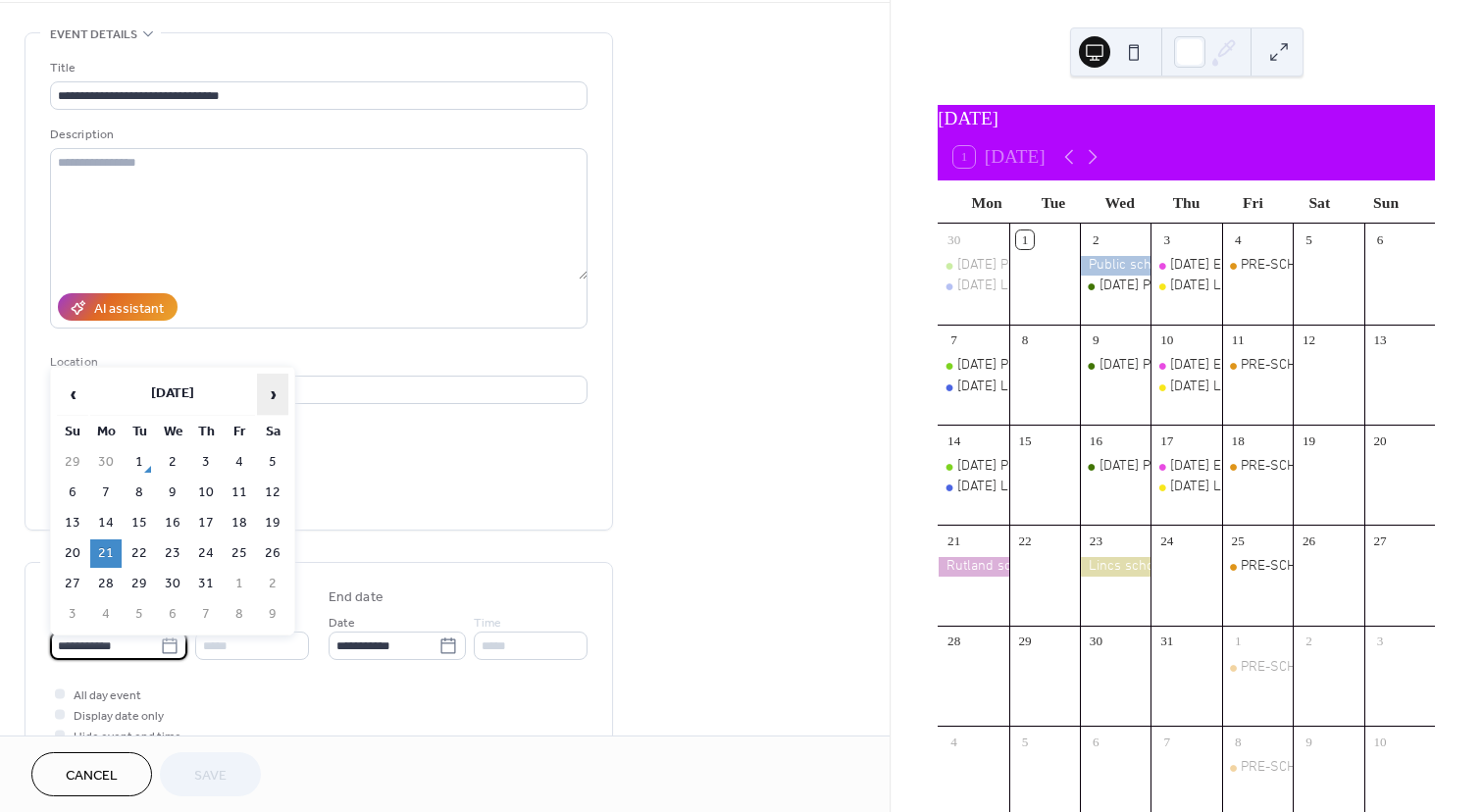 click on "›" at bounding box center (273, 394) 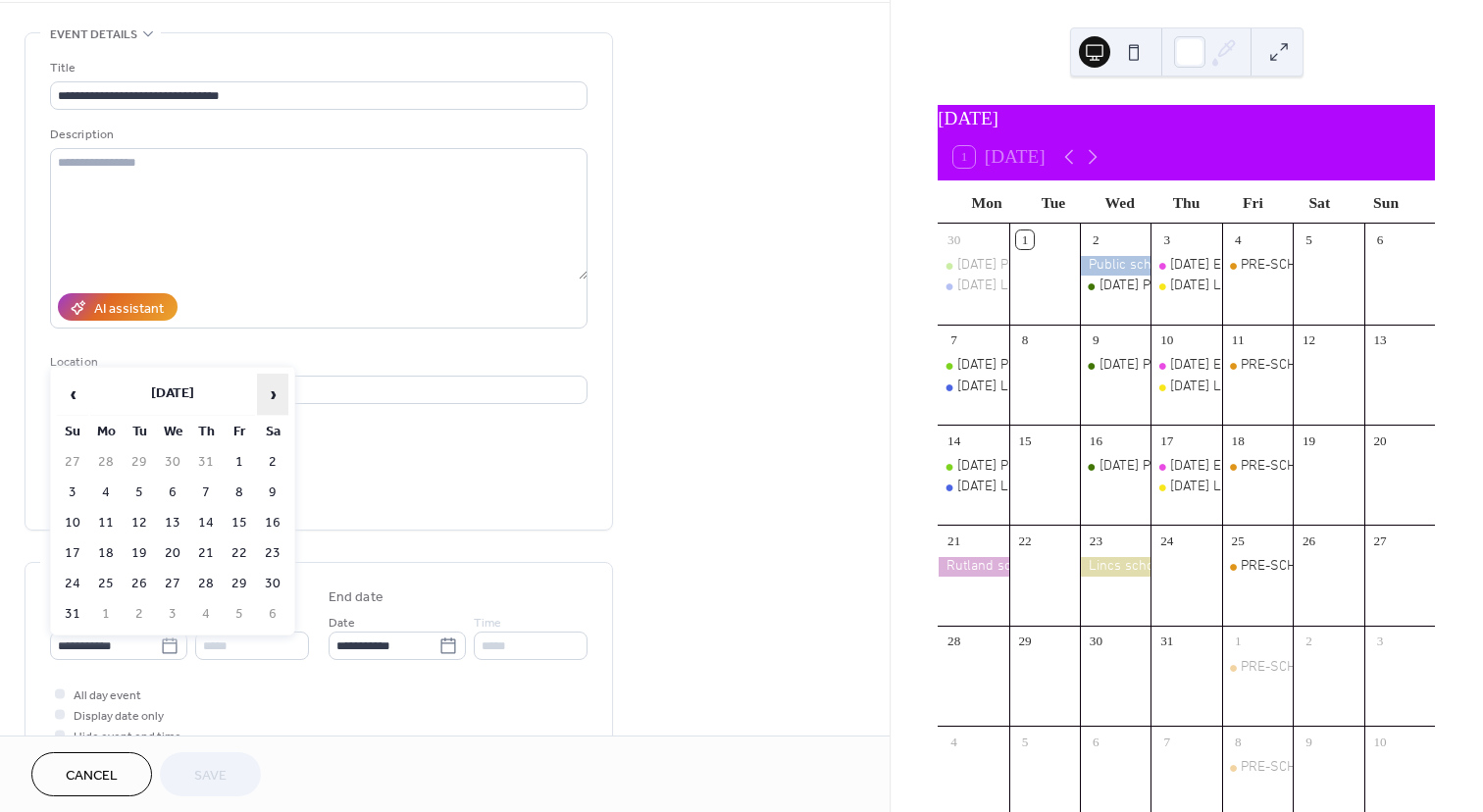 click on "›" at bounding box center (273, 394) 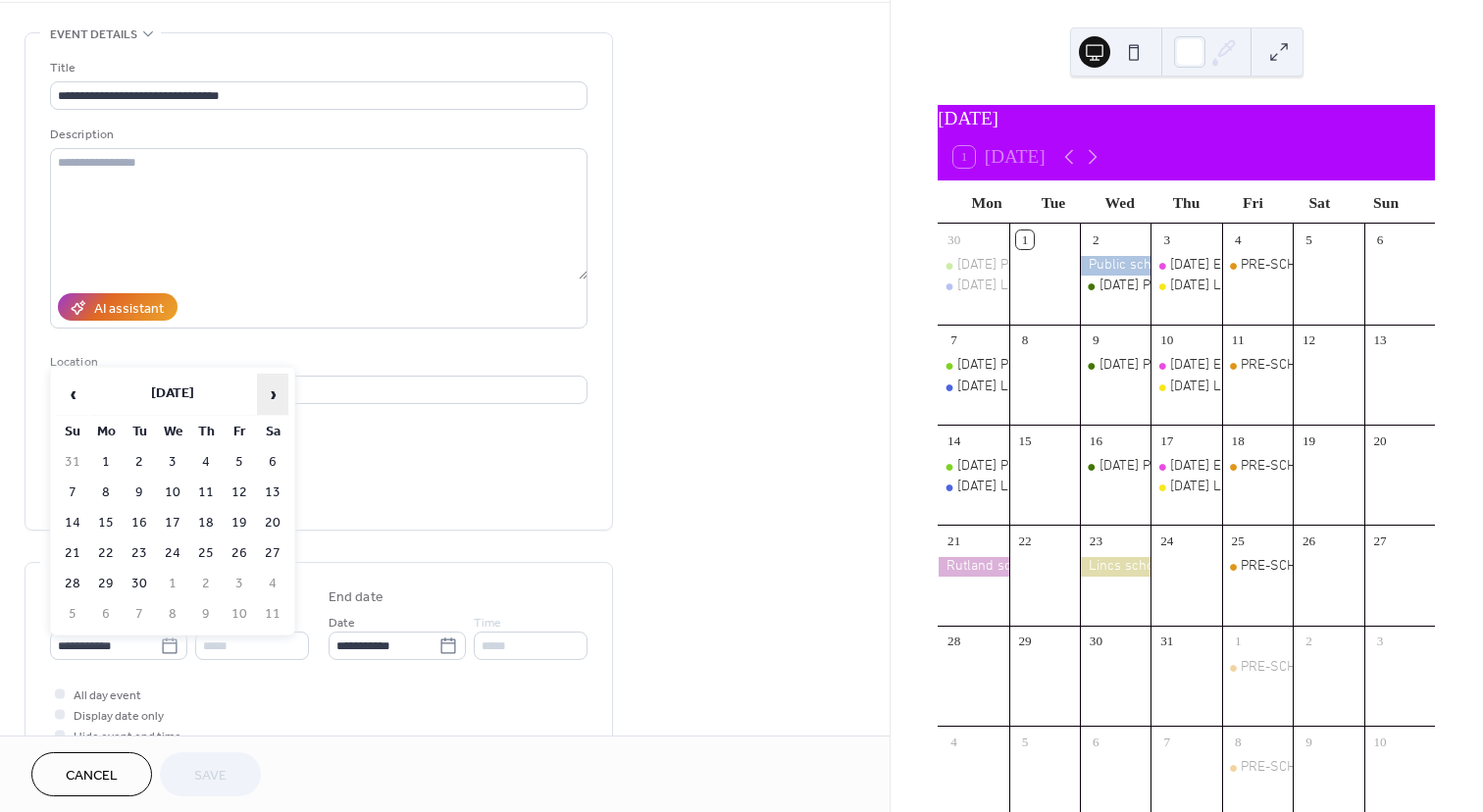 click on "›" at bounding box center [273, 394] 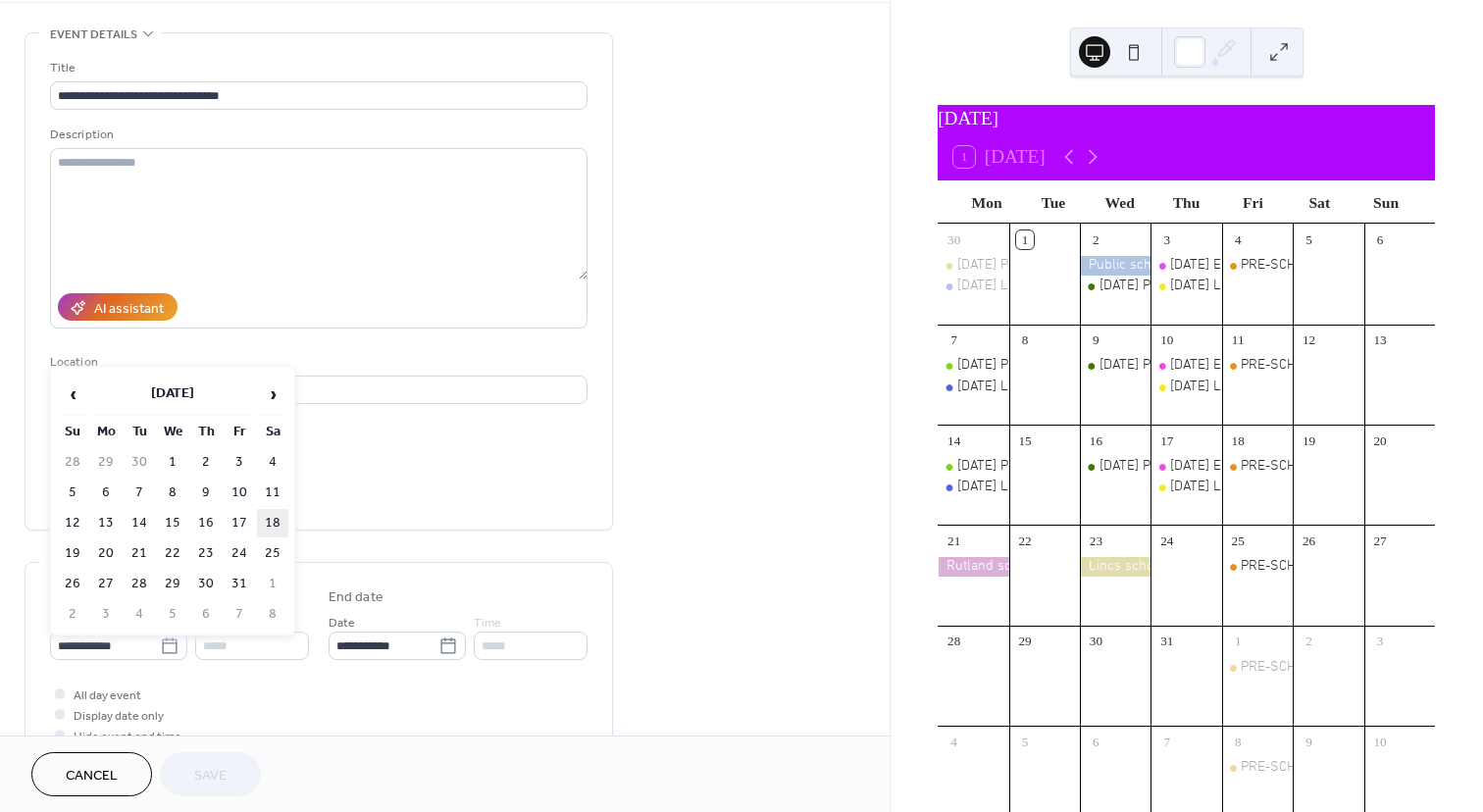 click on "18" at bounding box center (273, 523) 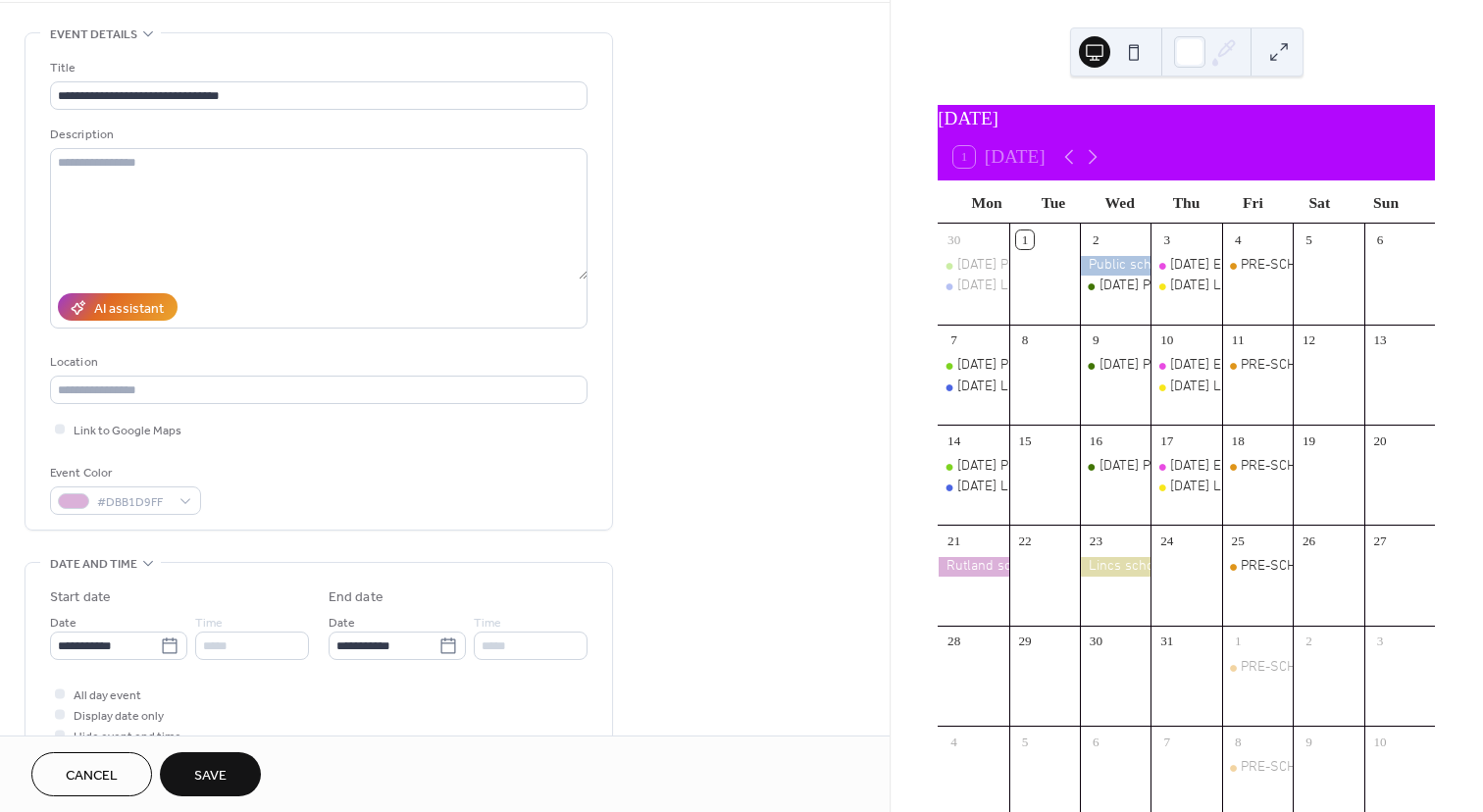 click on "Save" at bounding box center [210, 776] 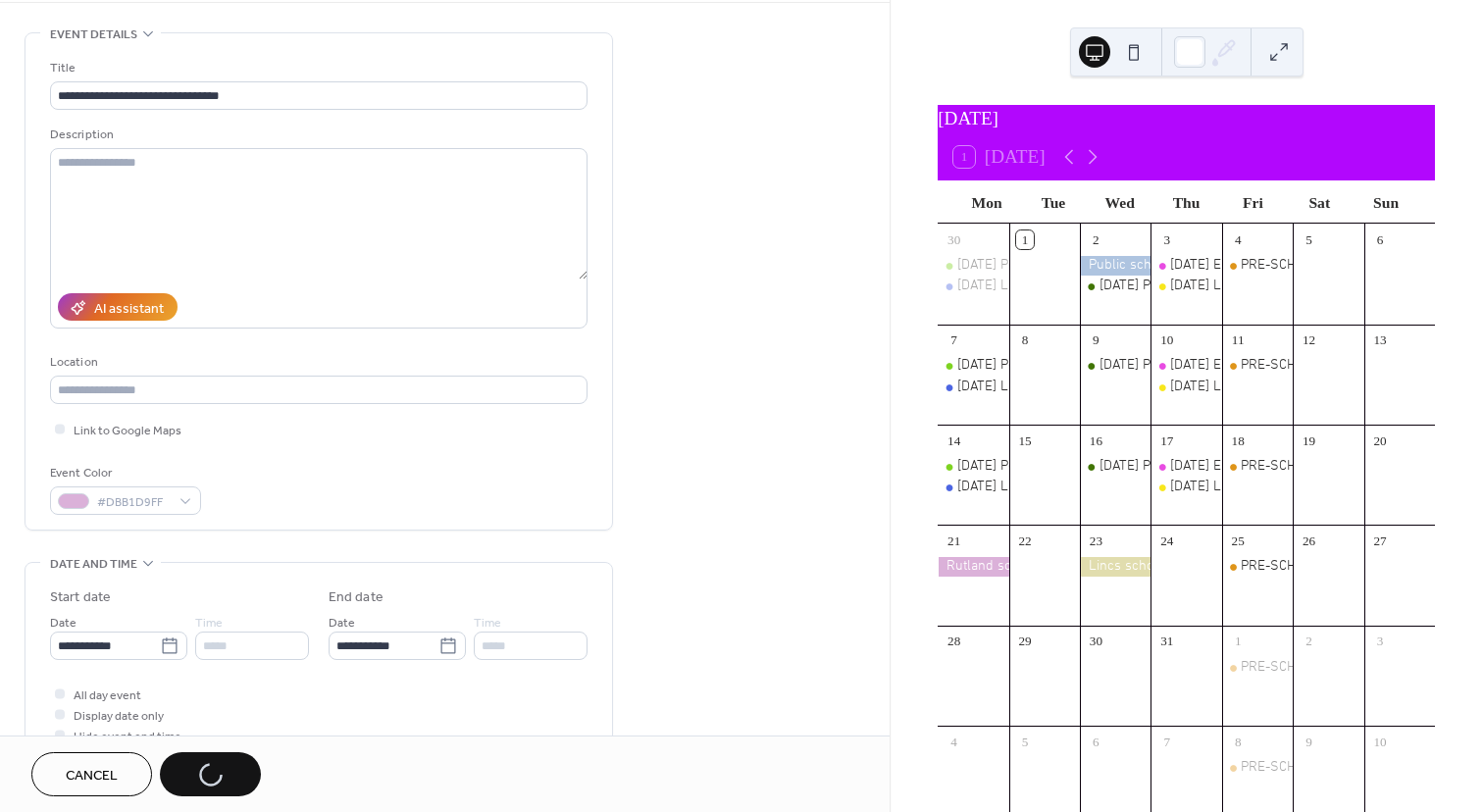 click on "Cancel Save" at bounding box center [146, 774] 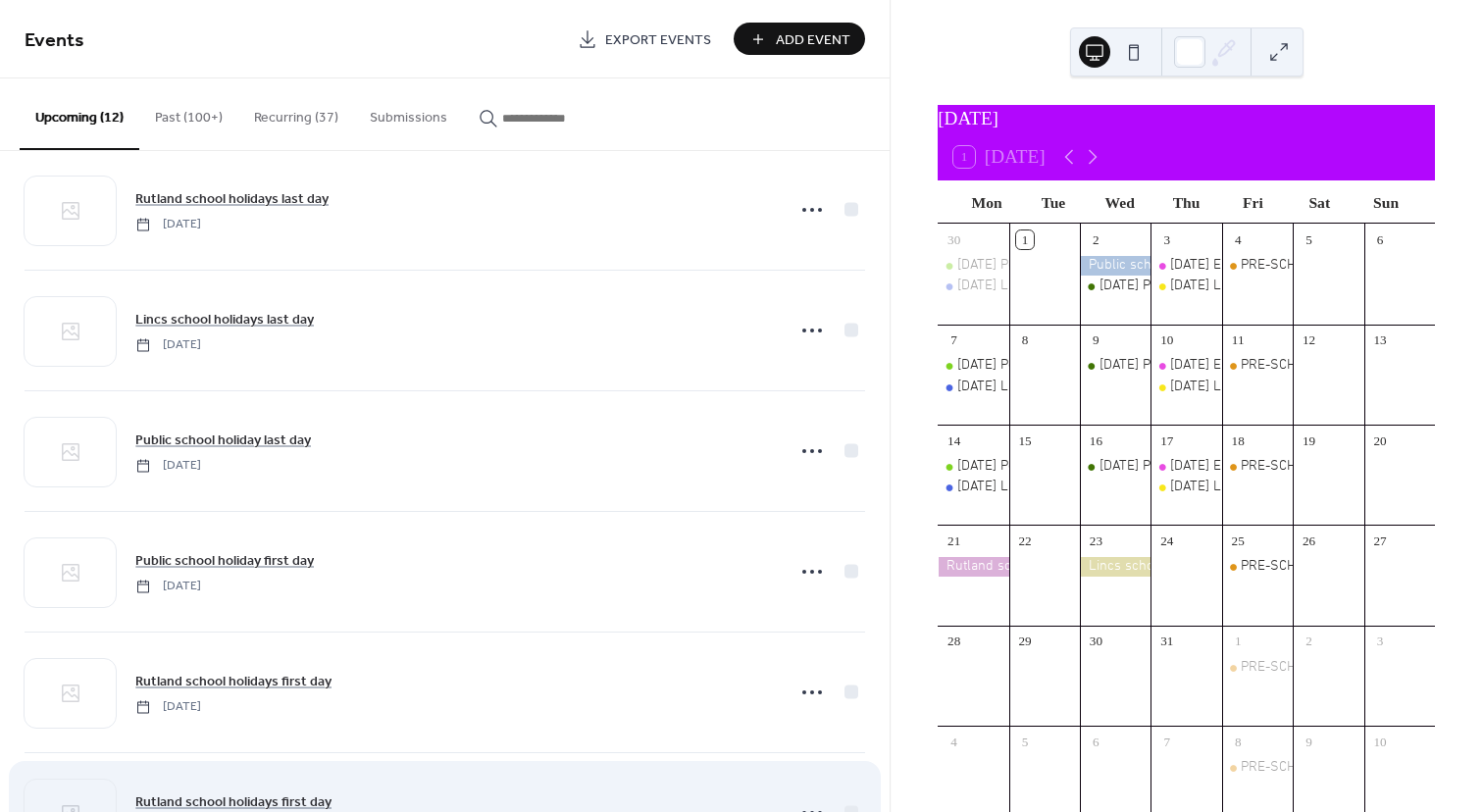 scroll, scrollTop: 389, scrollLeft: 0, axis: vertical 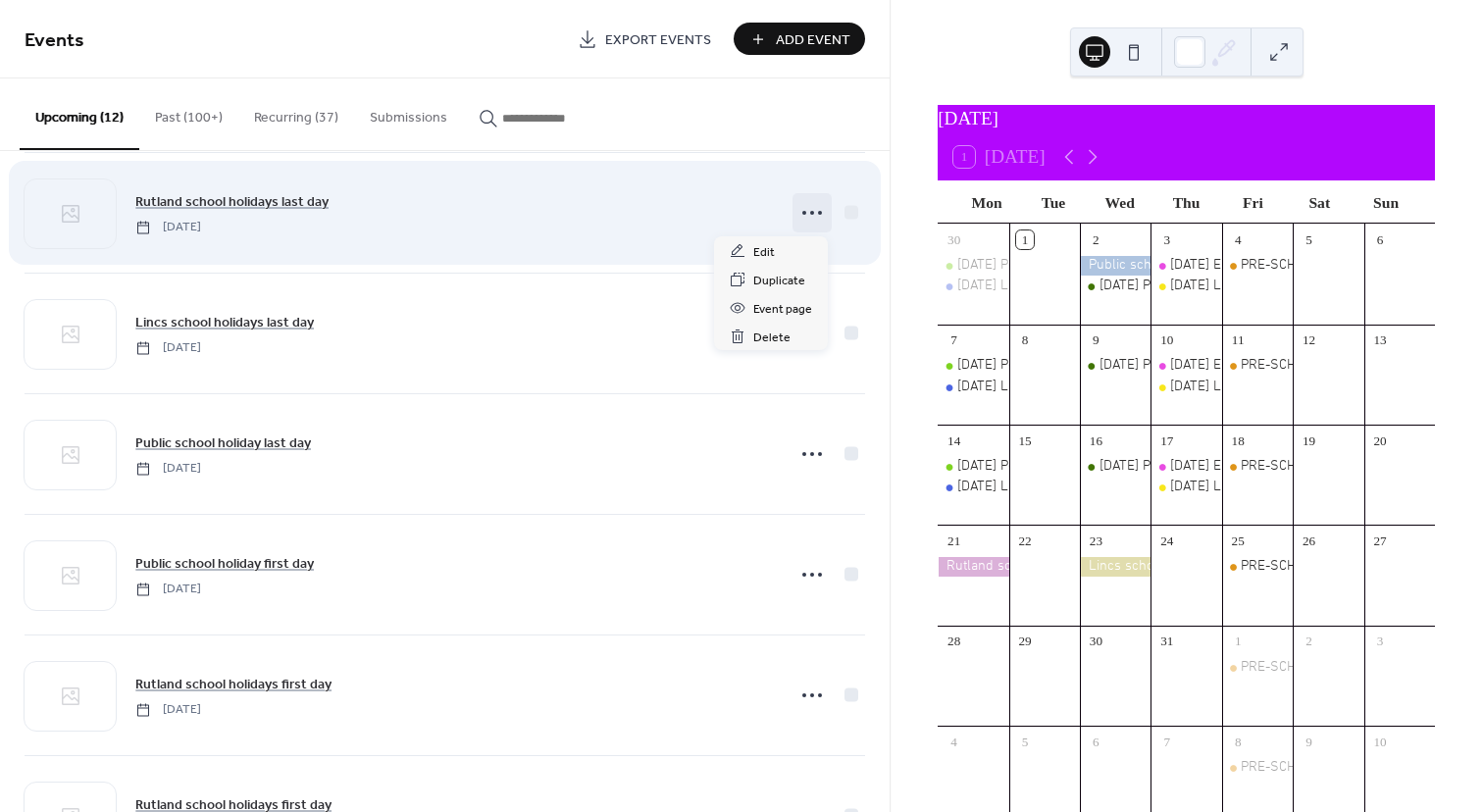 click 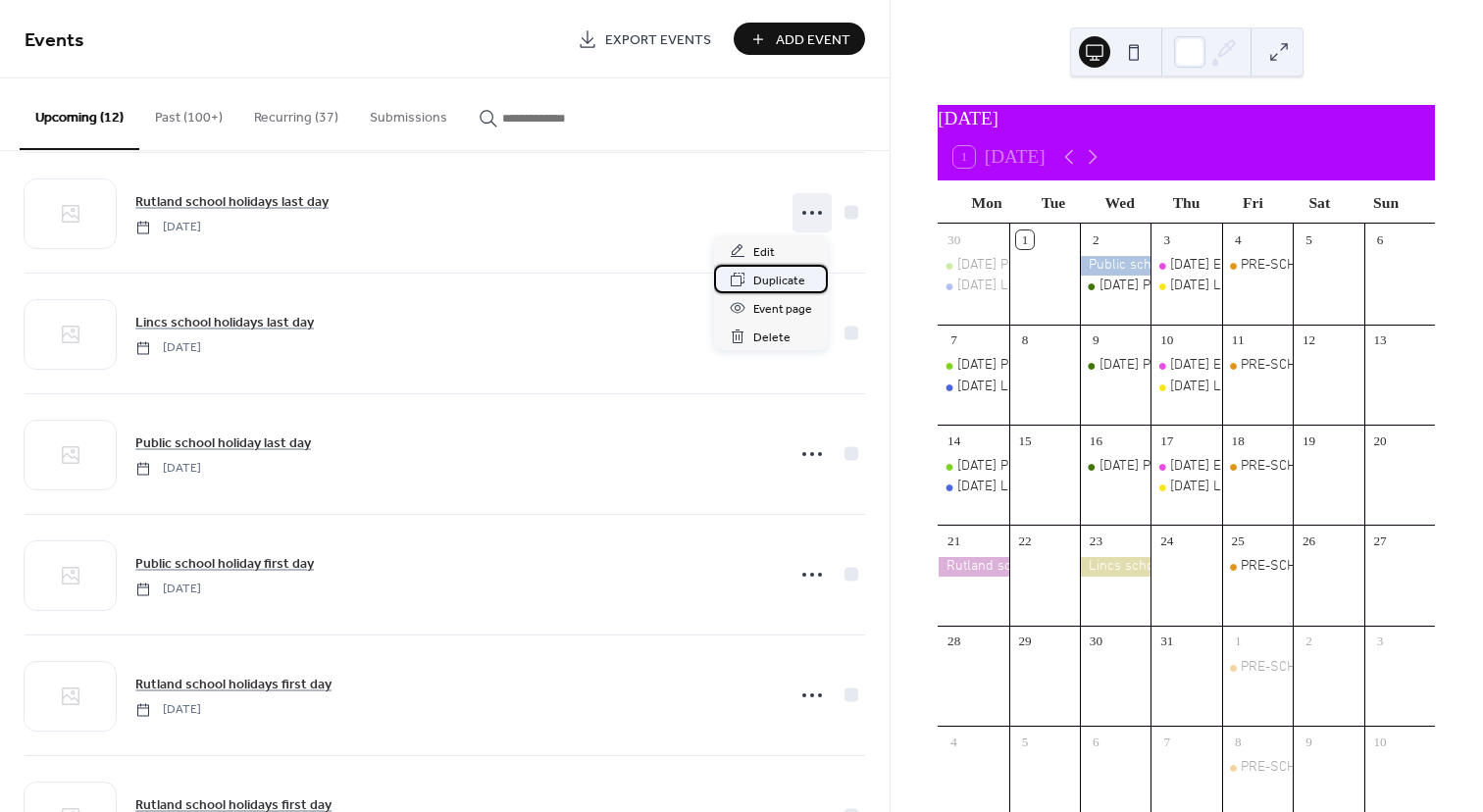 click on "Duplicate" at bounding box center (779, 280) 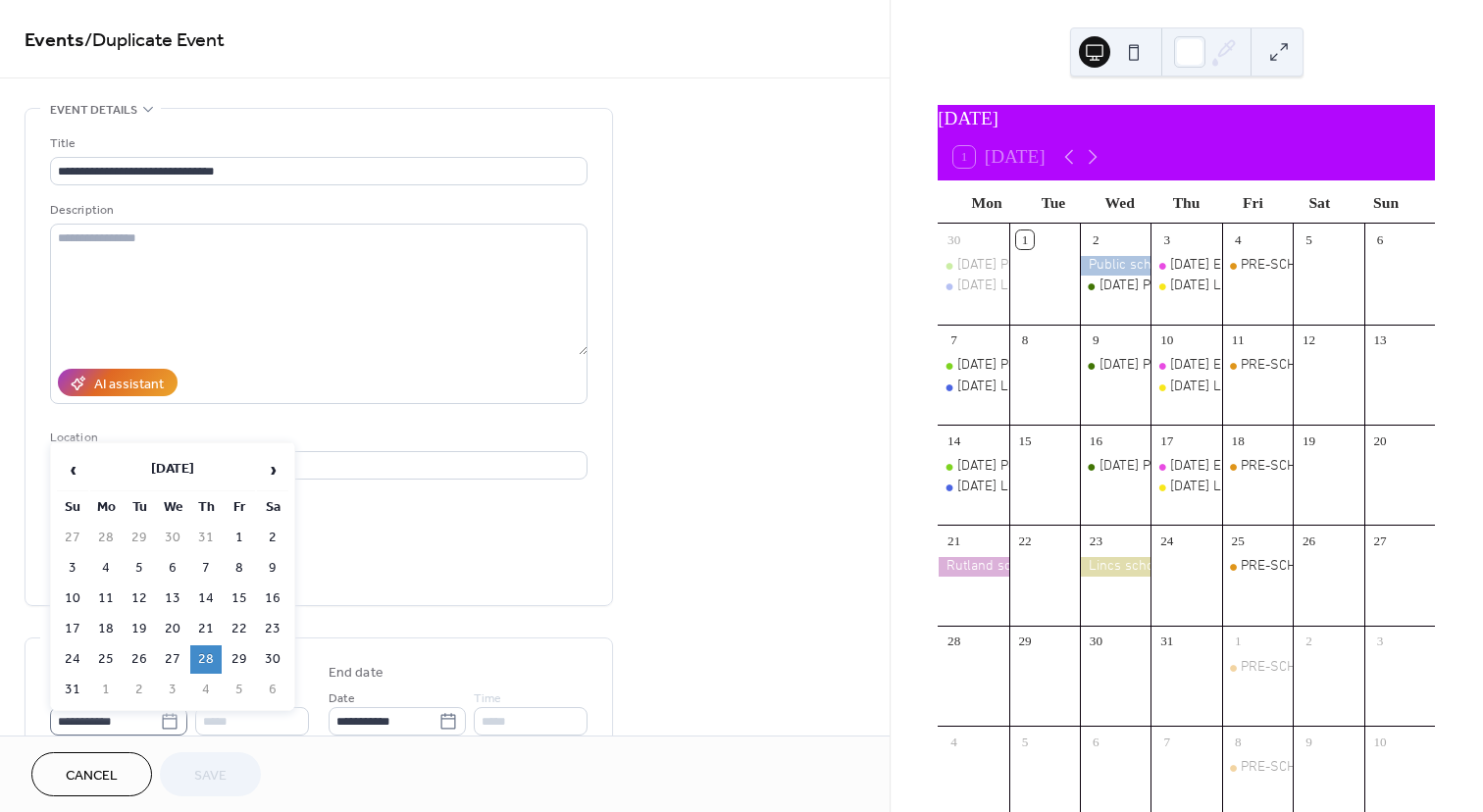 click 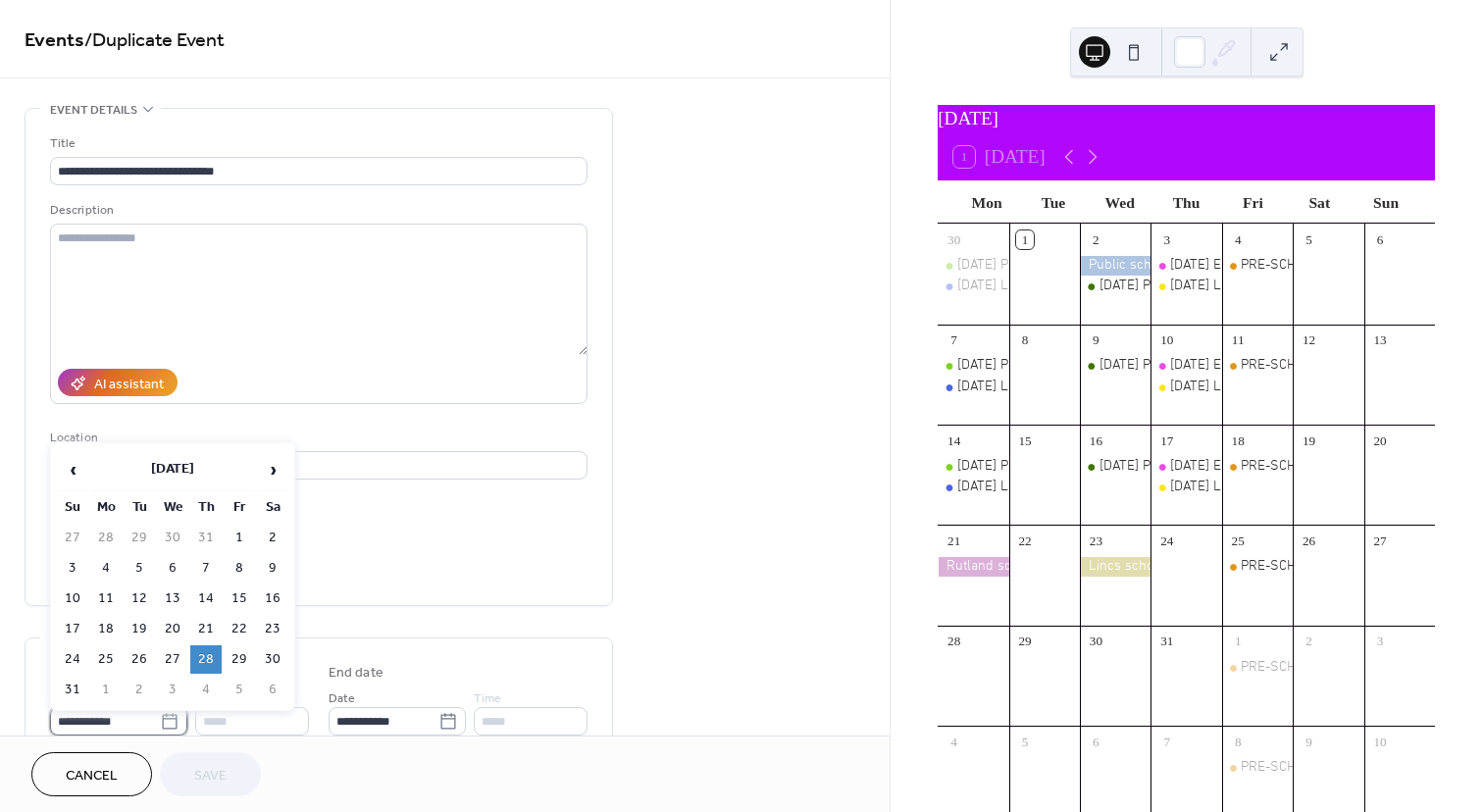 click on "**********" at bounding box center (105, 721) 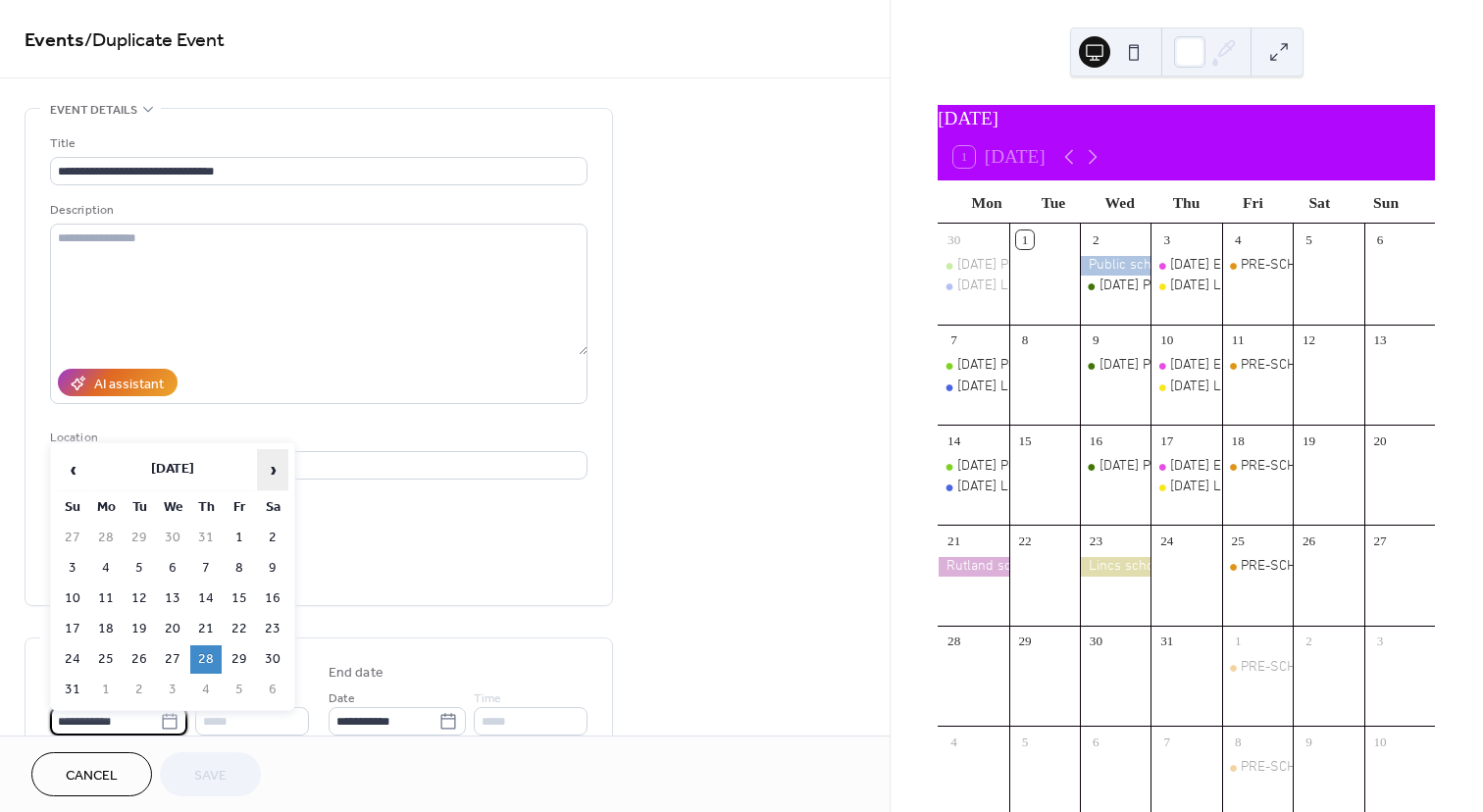 click on "›" at bounding box center [273, 470] 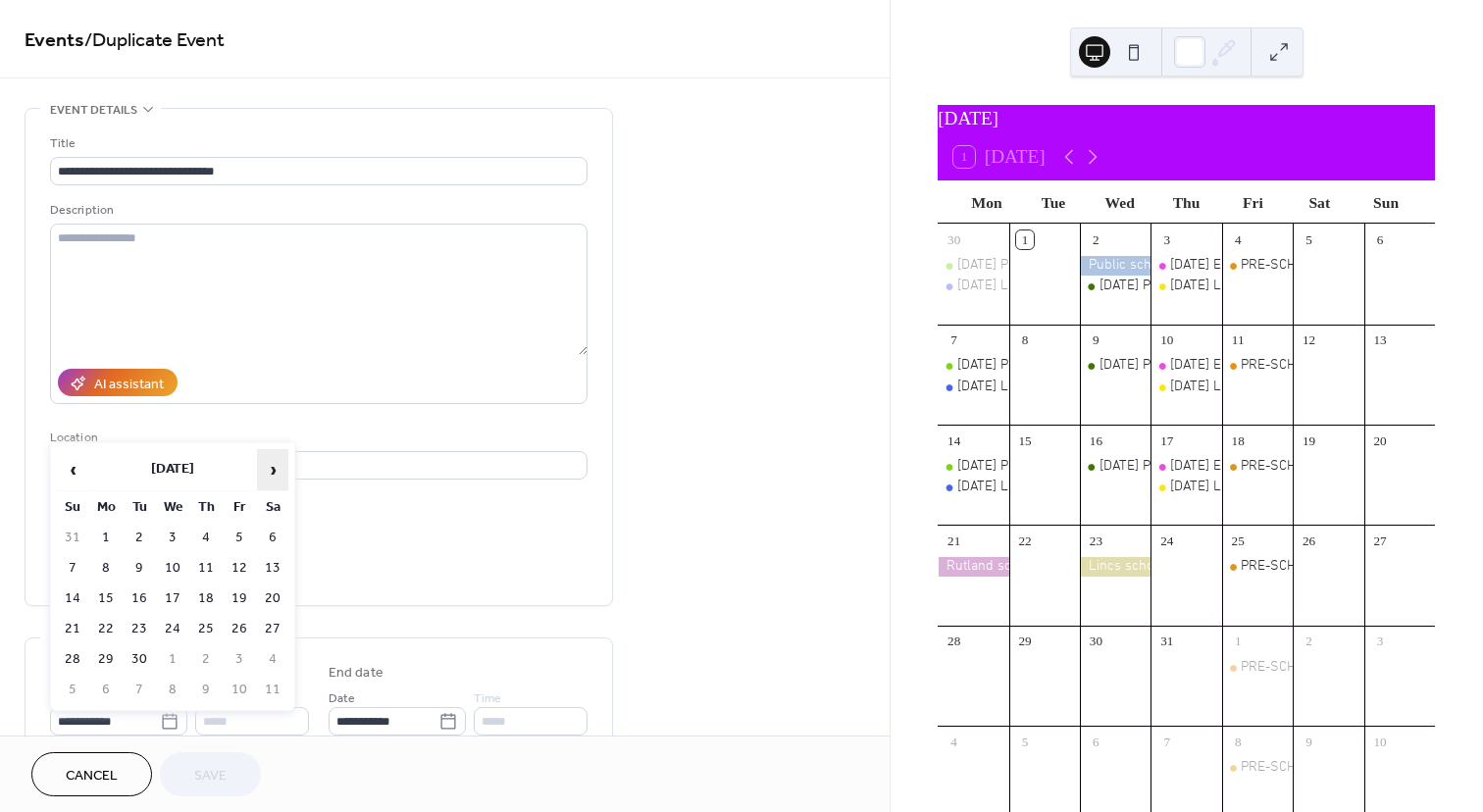 click on "›" at bounding box center (273, 470) 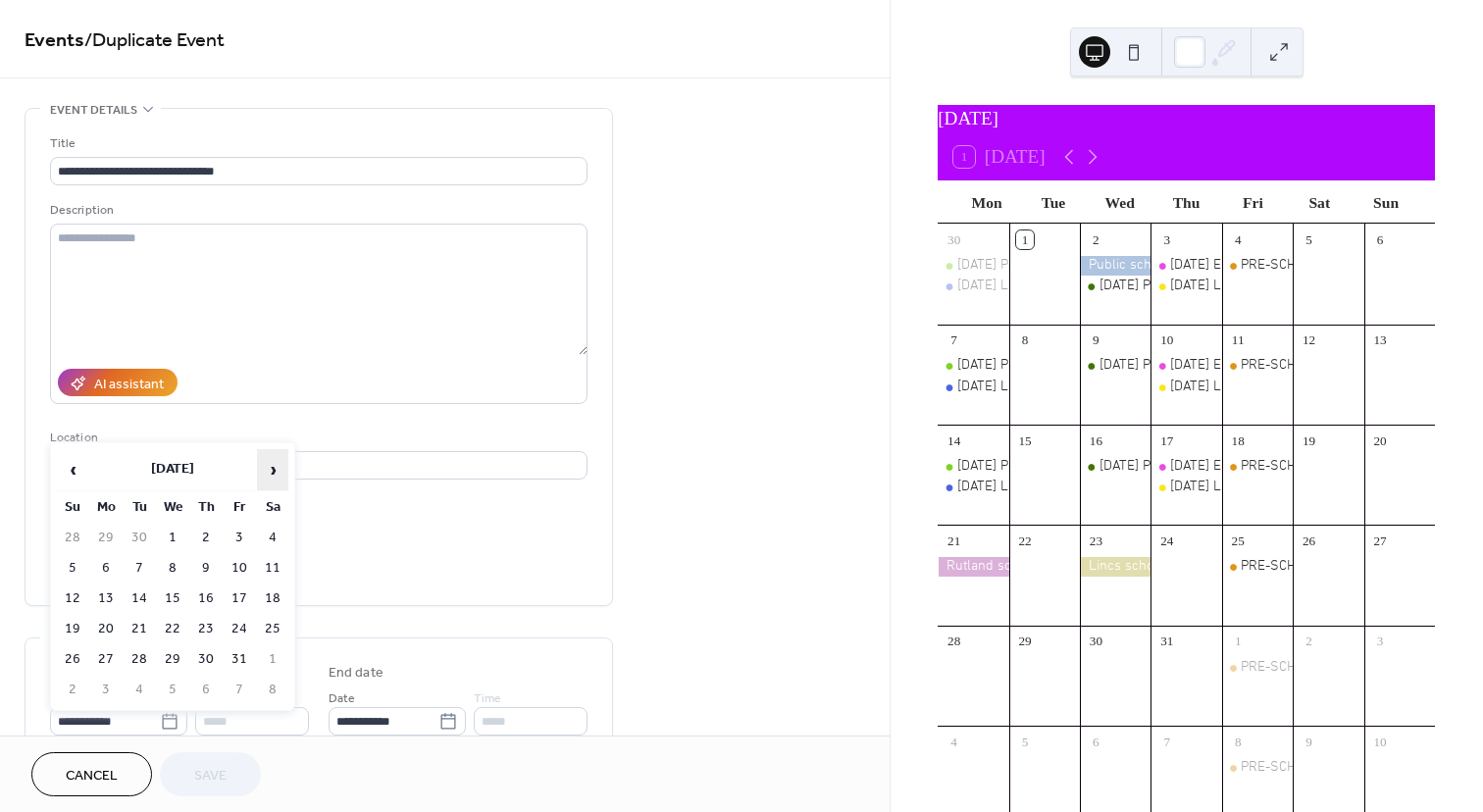 click on "›" at bounding box center [273, 470] 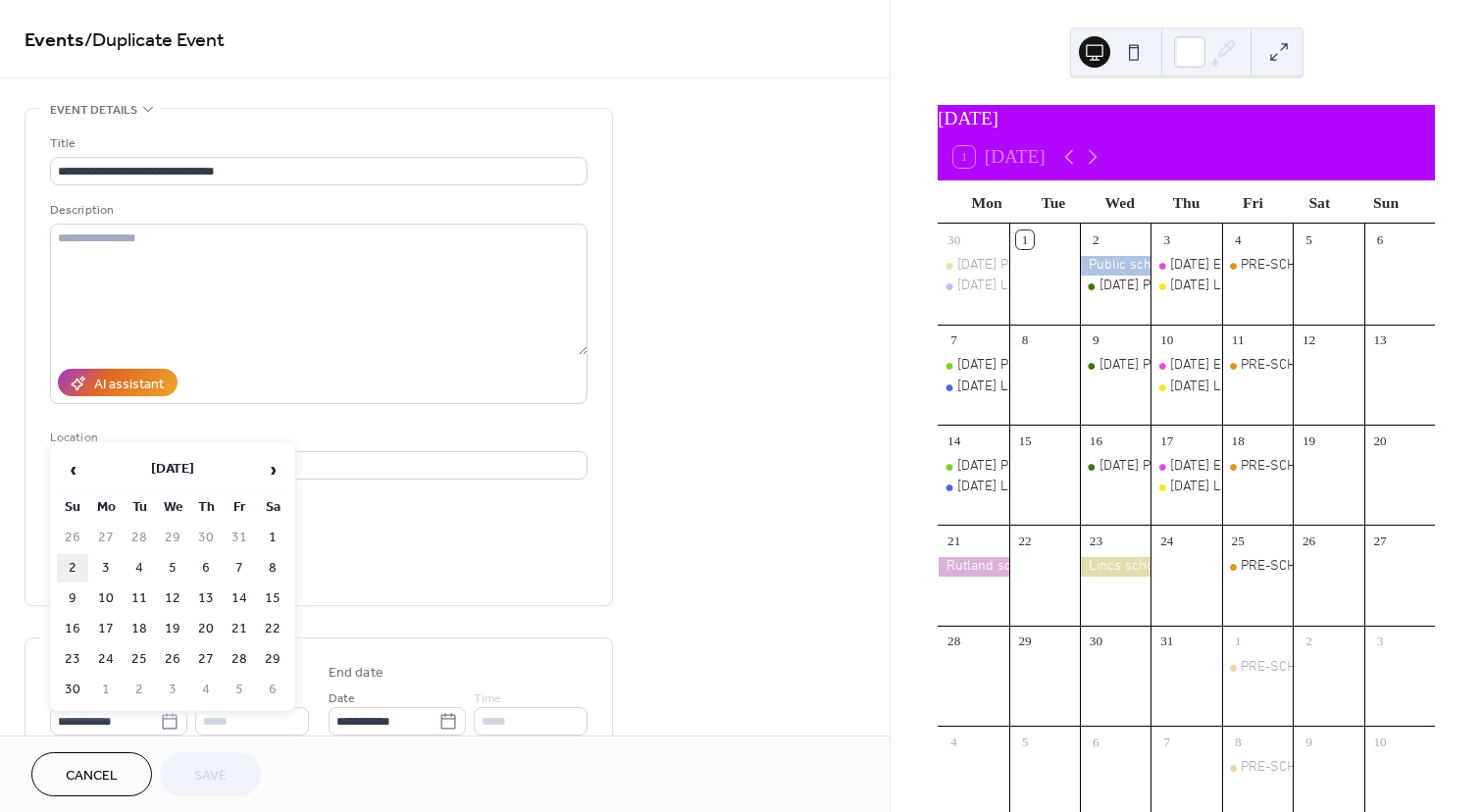 click on "2" at bounding box center (73, 568) 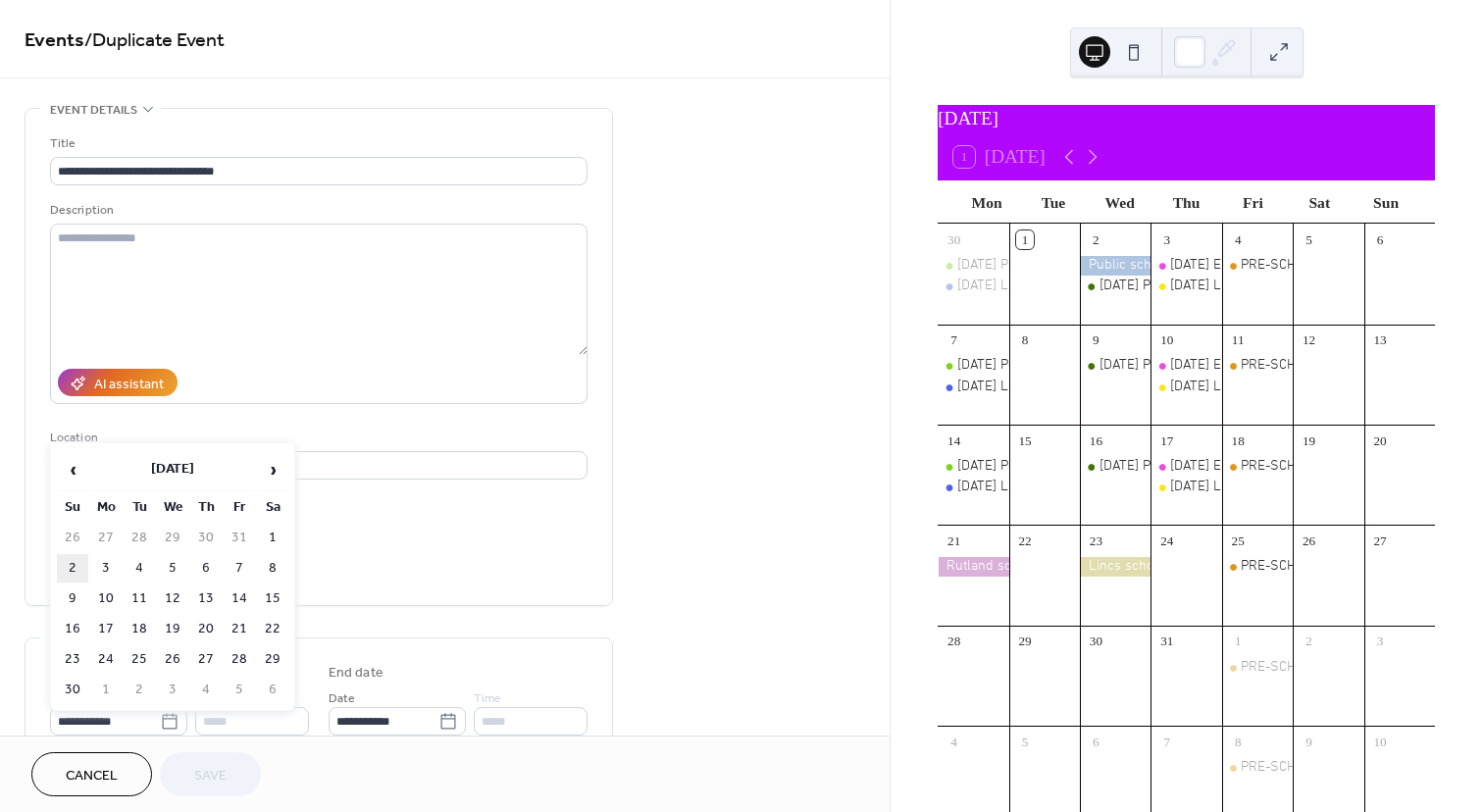 type on "**********" 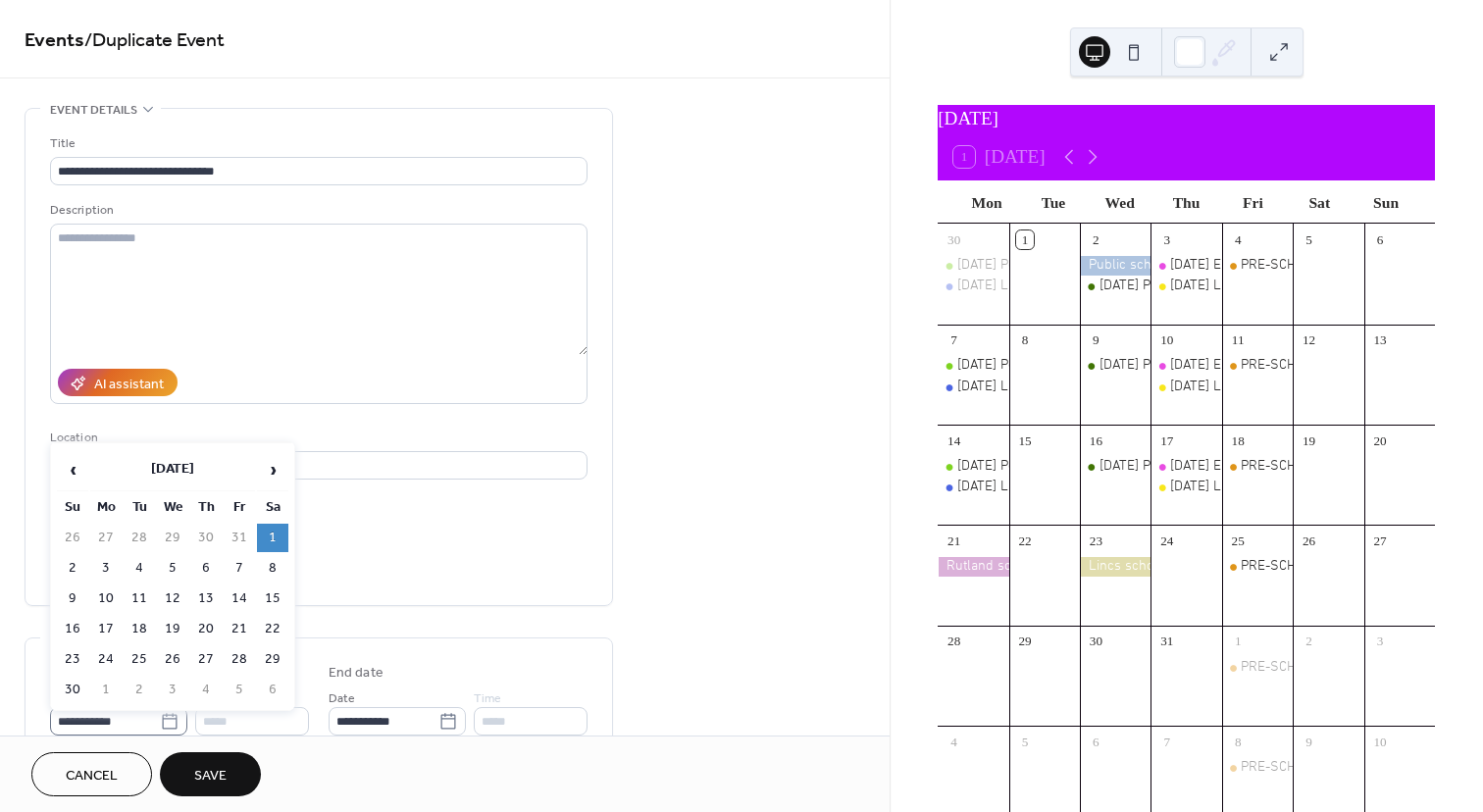 click 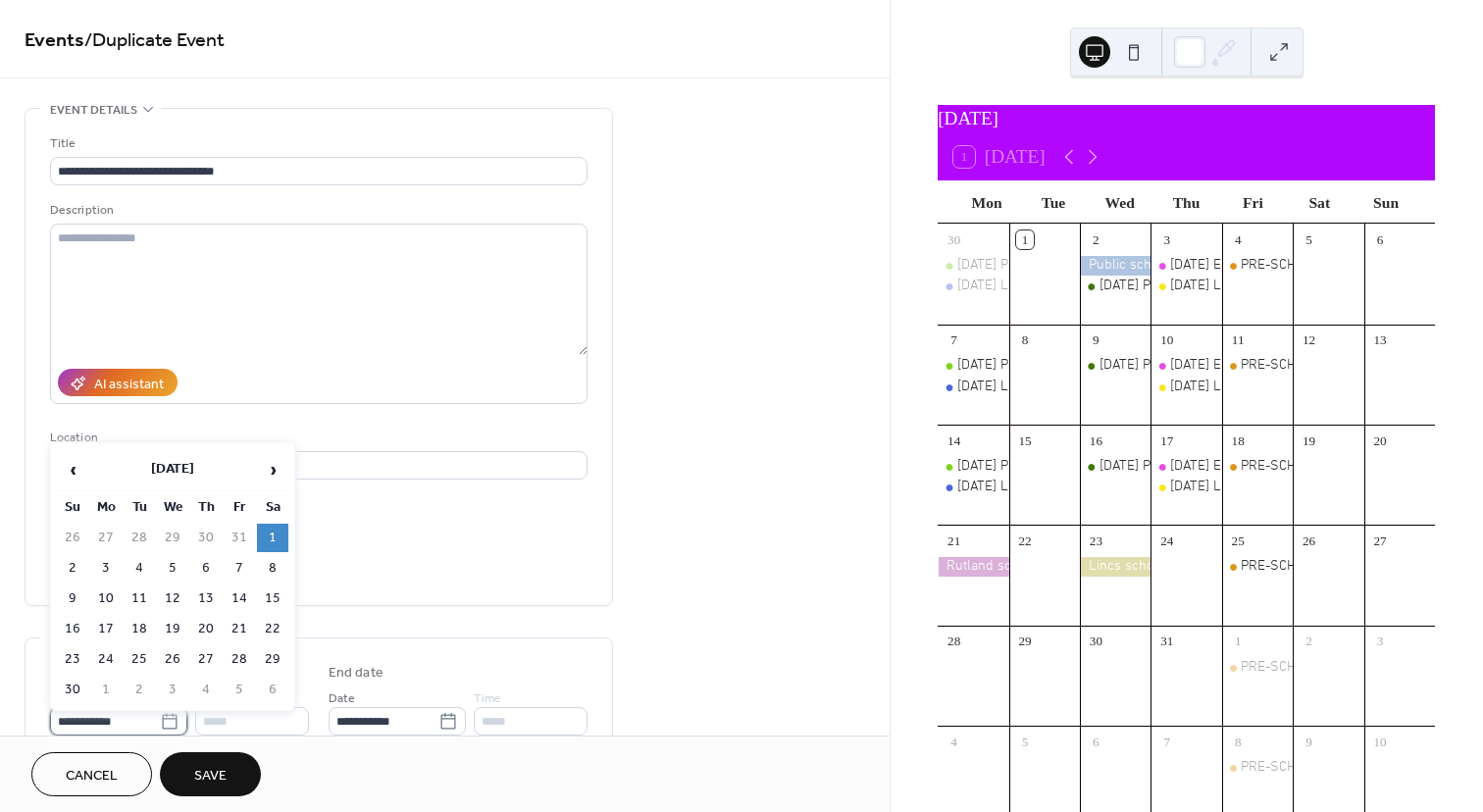 click on "**********" at bounding box center [105, 721] 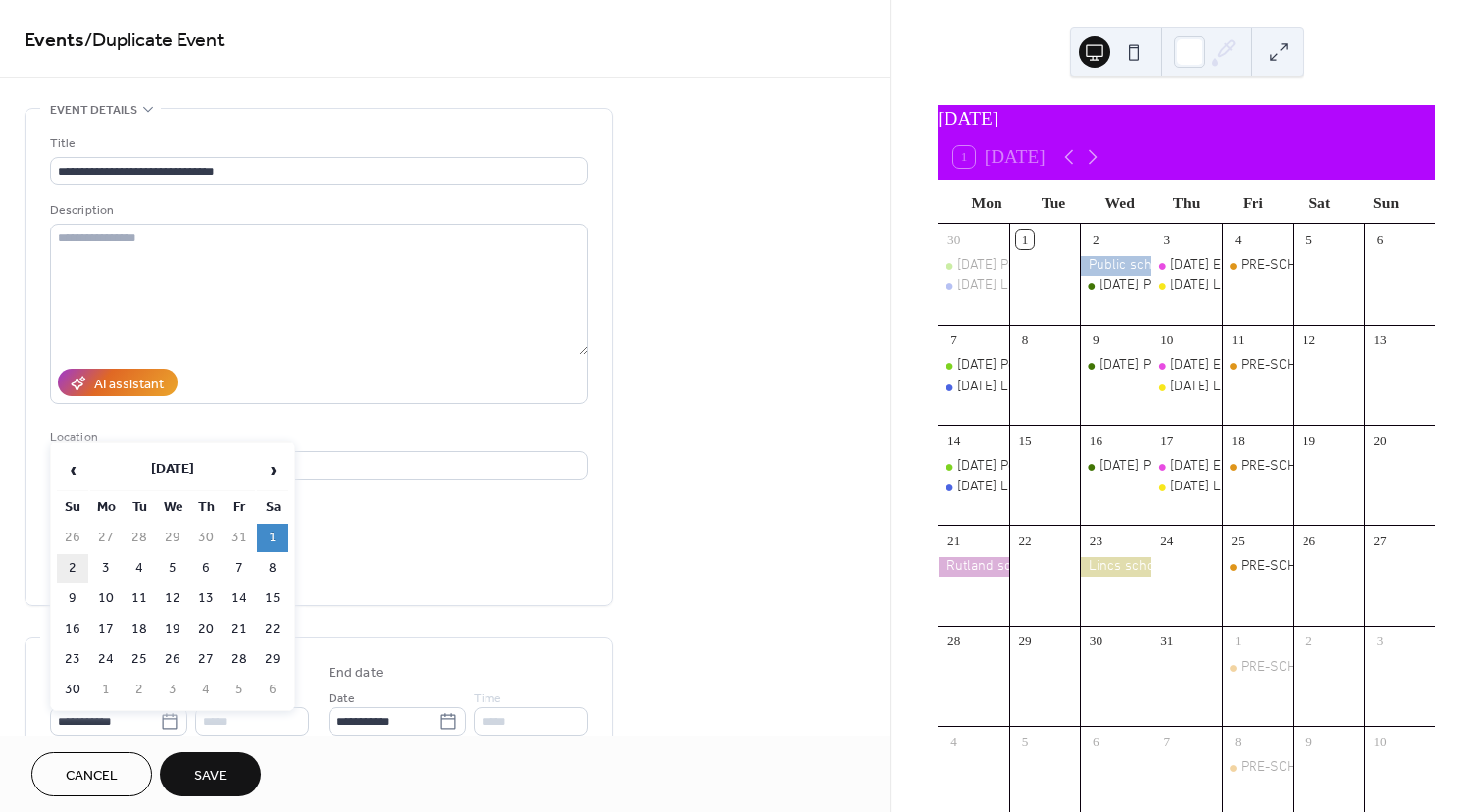 click on "2" at bounding box center [73, 568] 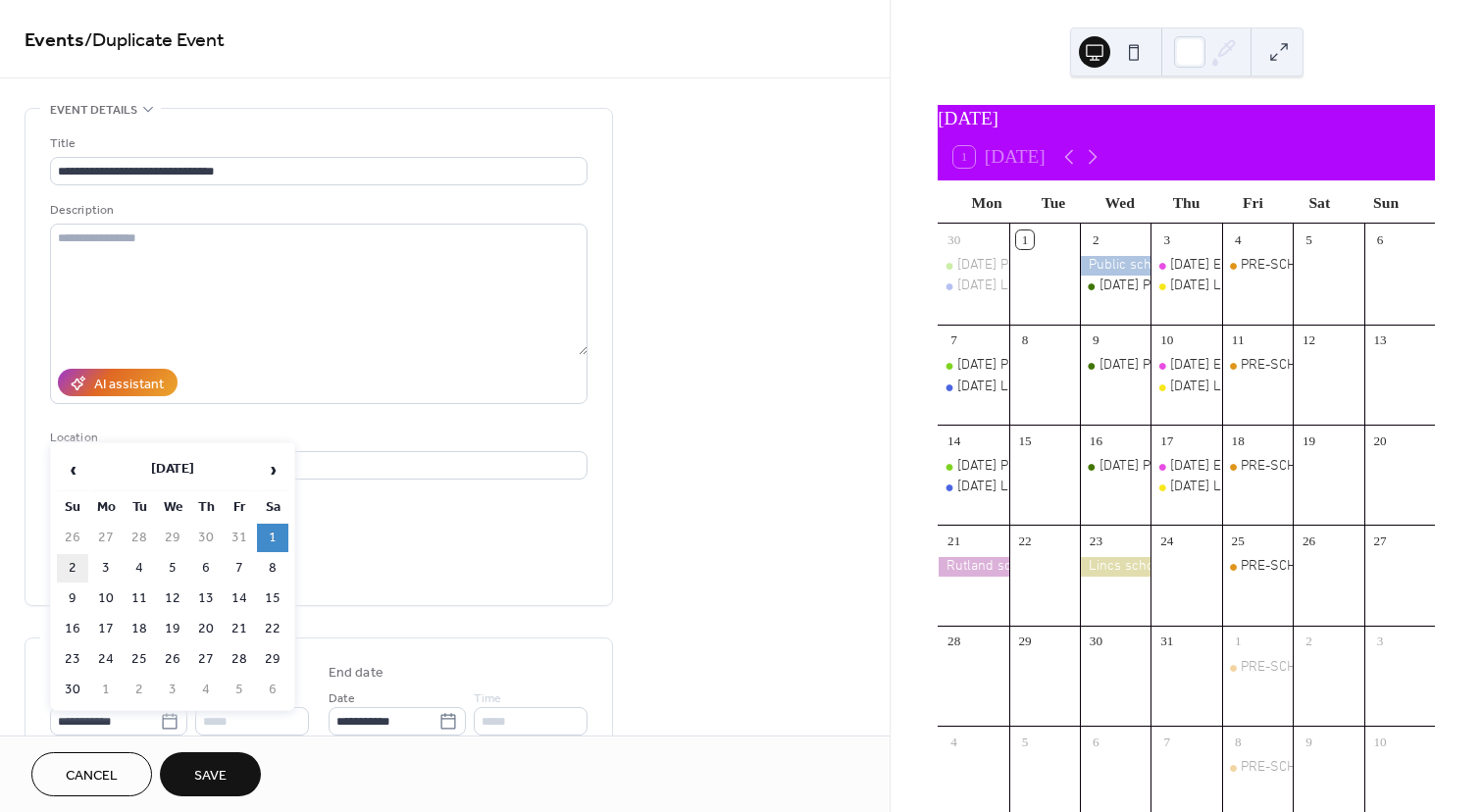 type on "**********" 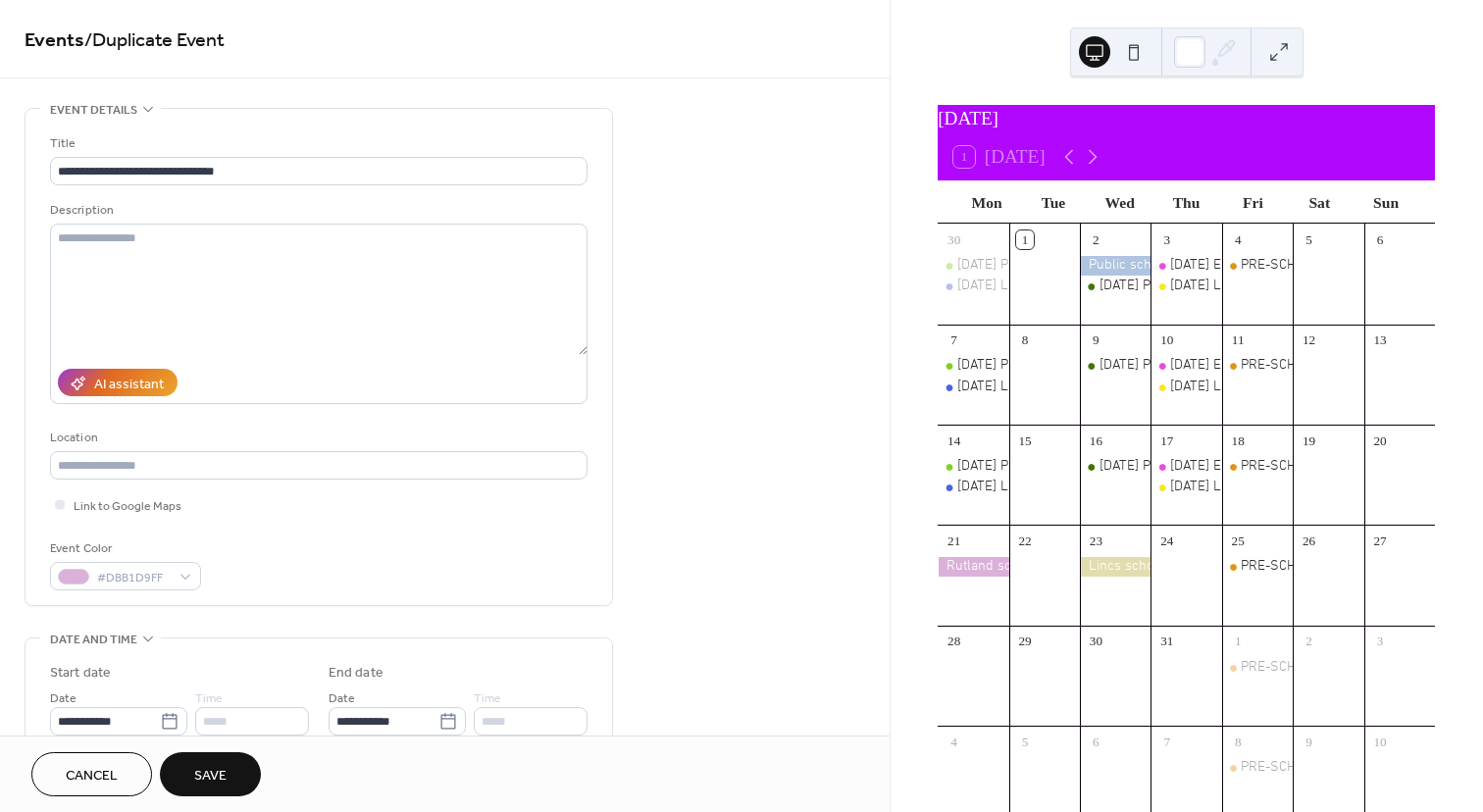 click on "Save" at bounding box center [210, 776] 